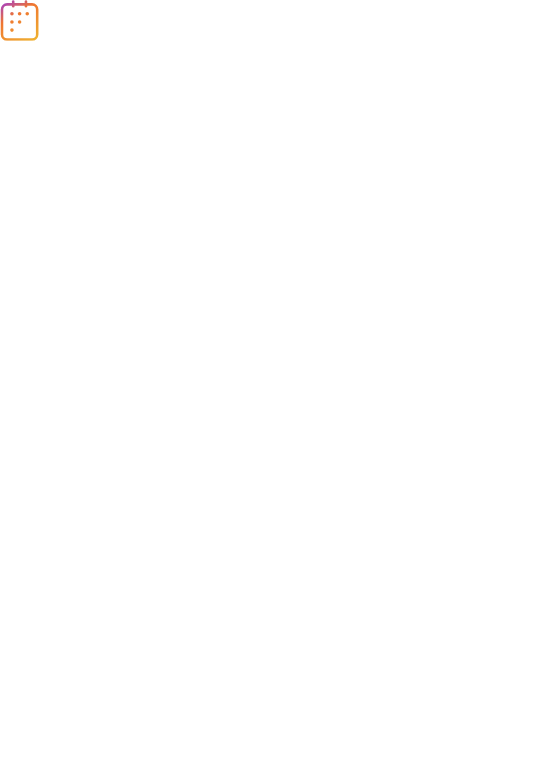 scroll, scrollTop: 0, scrollLeft: 0, axis: both 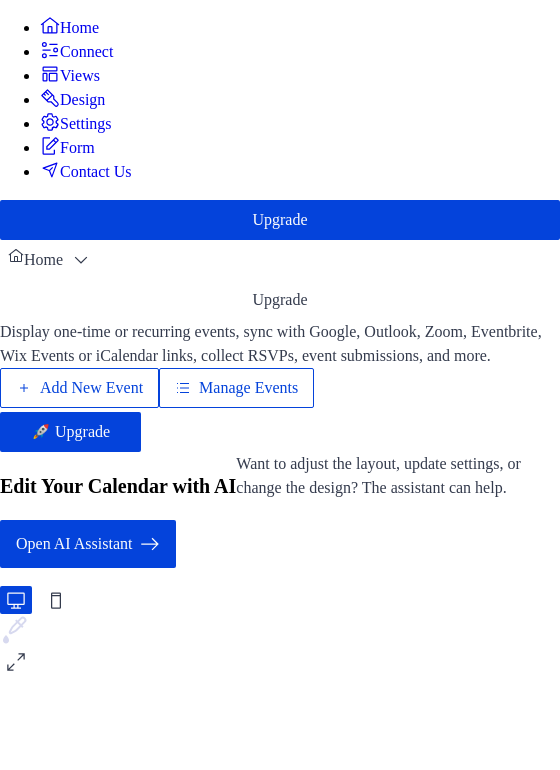click on "Manage Events" at bounding box center [236, 388] 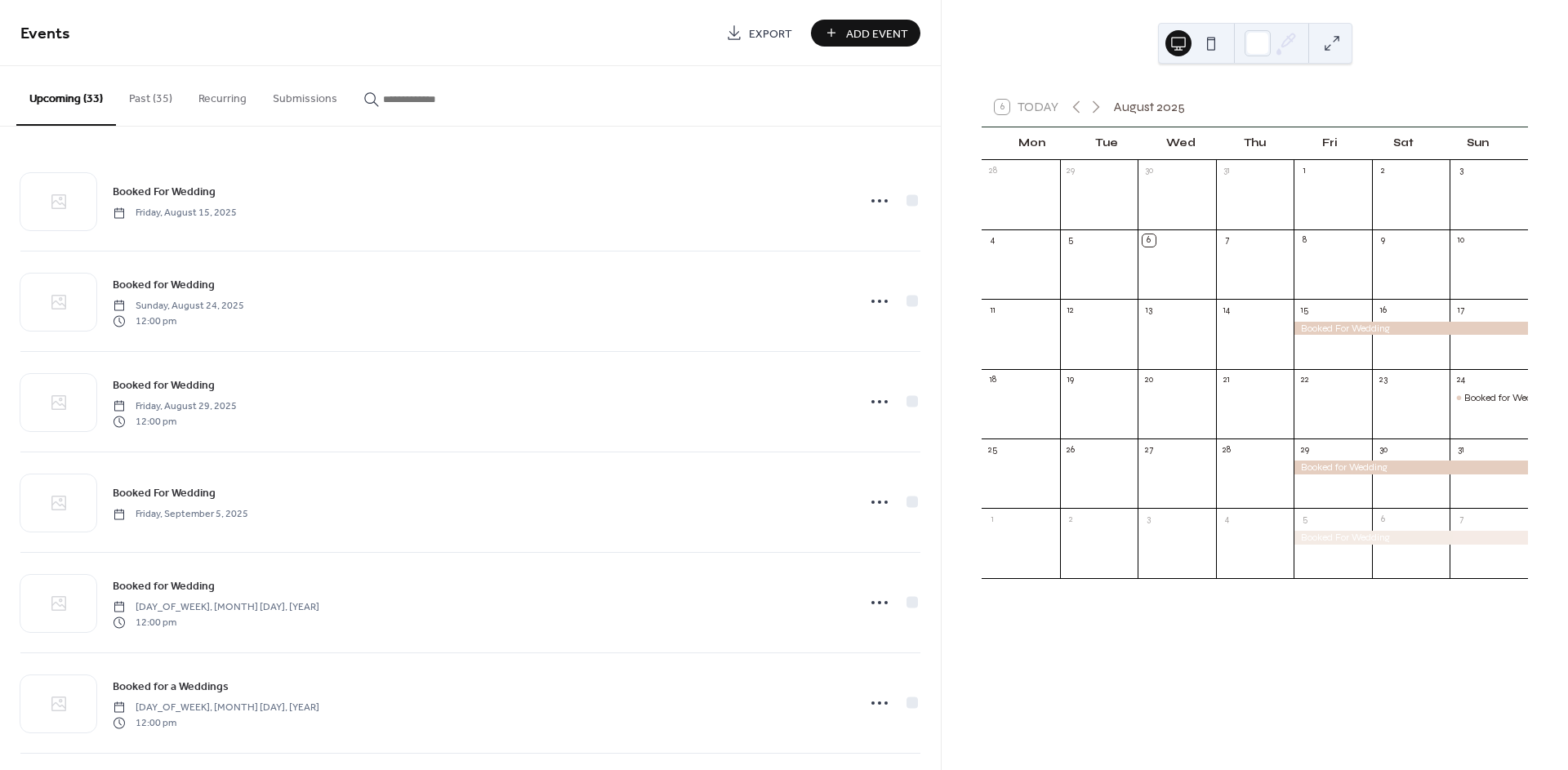 scroll, scrollTop: 0, scrollLeft: 0, axis: both 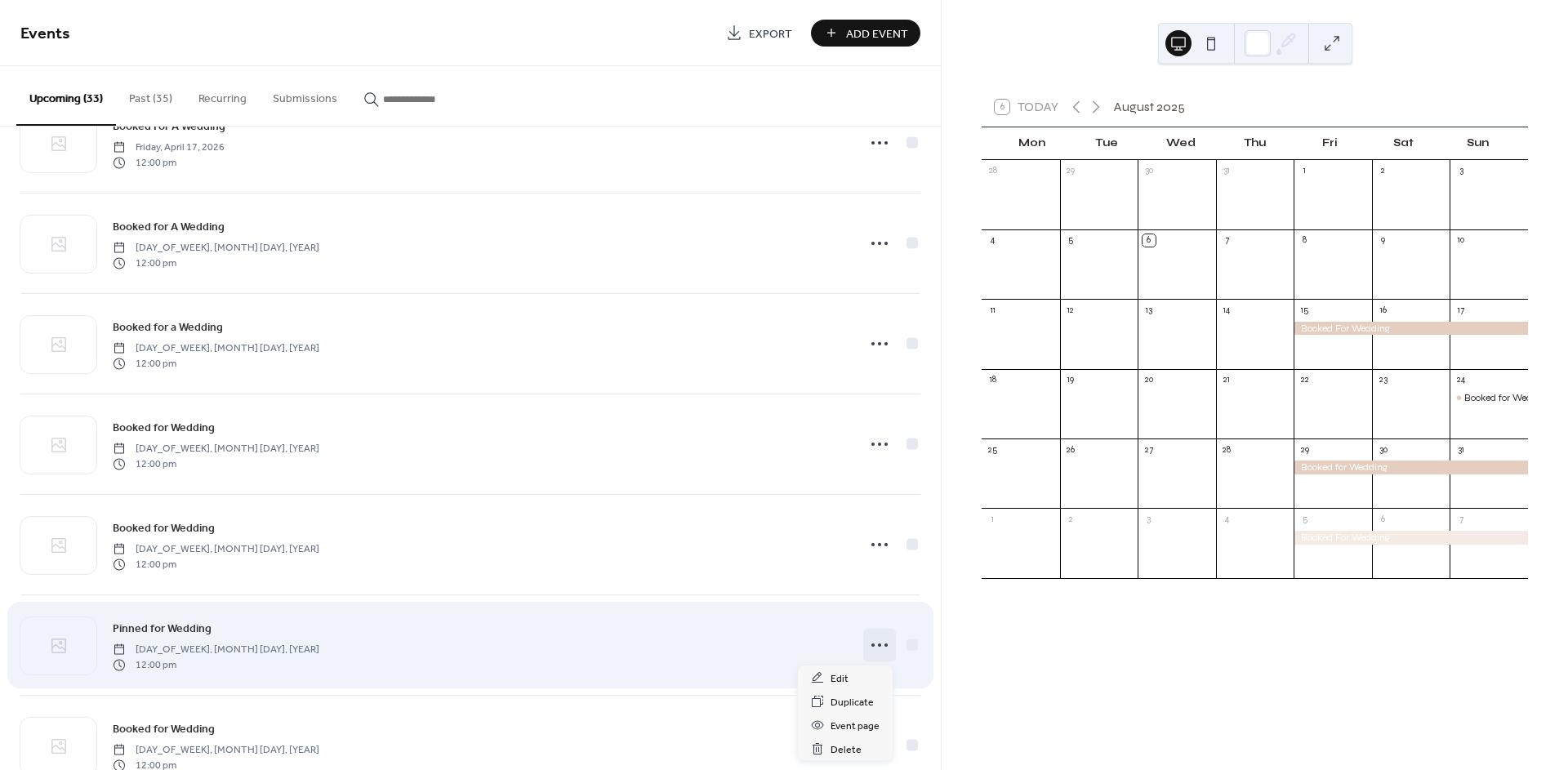 click 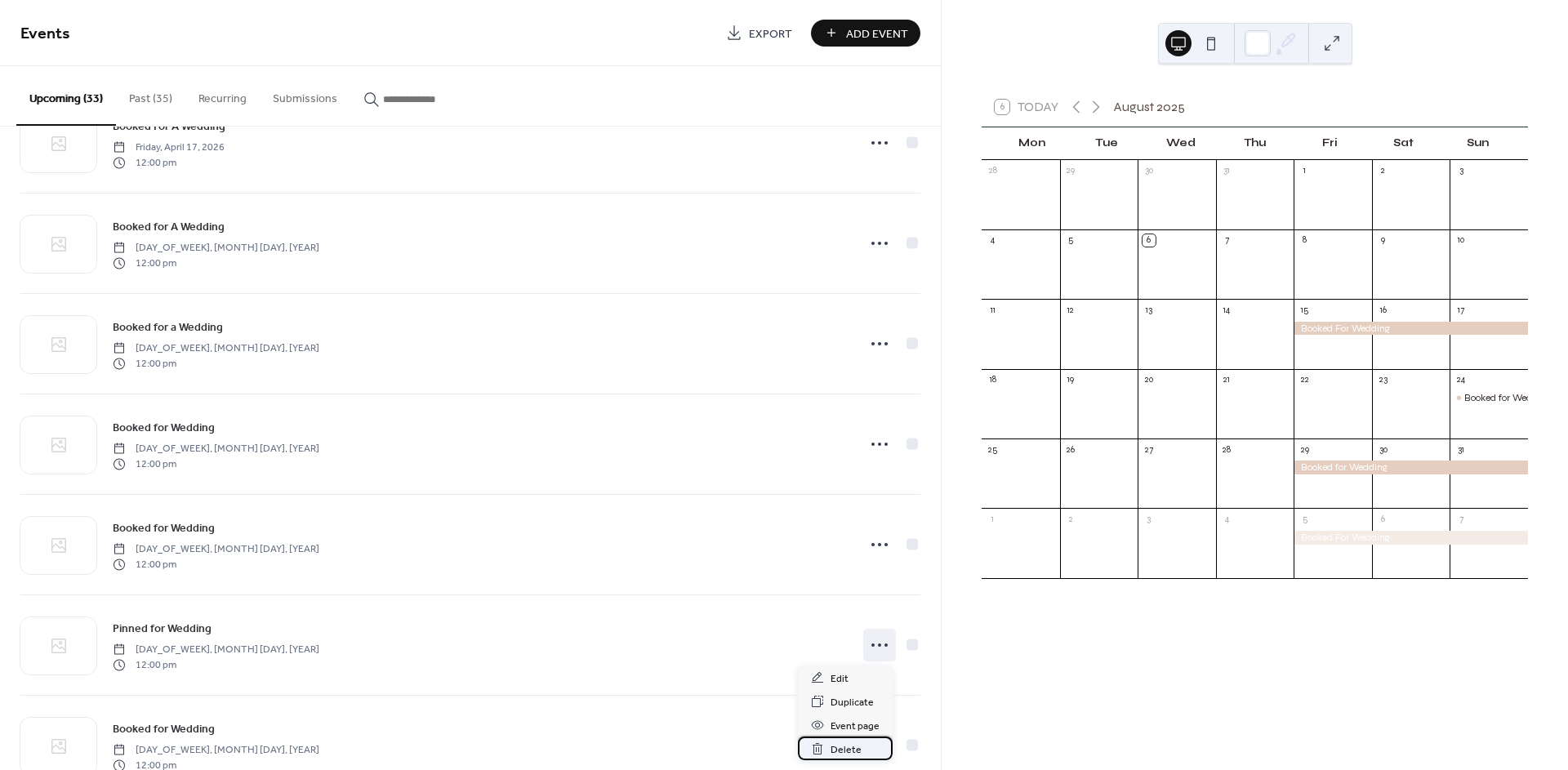 click on "Delete" at bounding box center [846, 750] 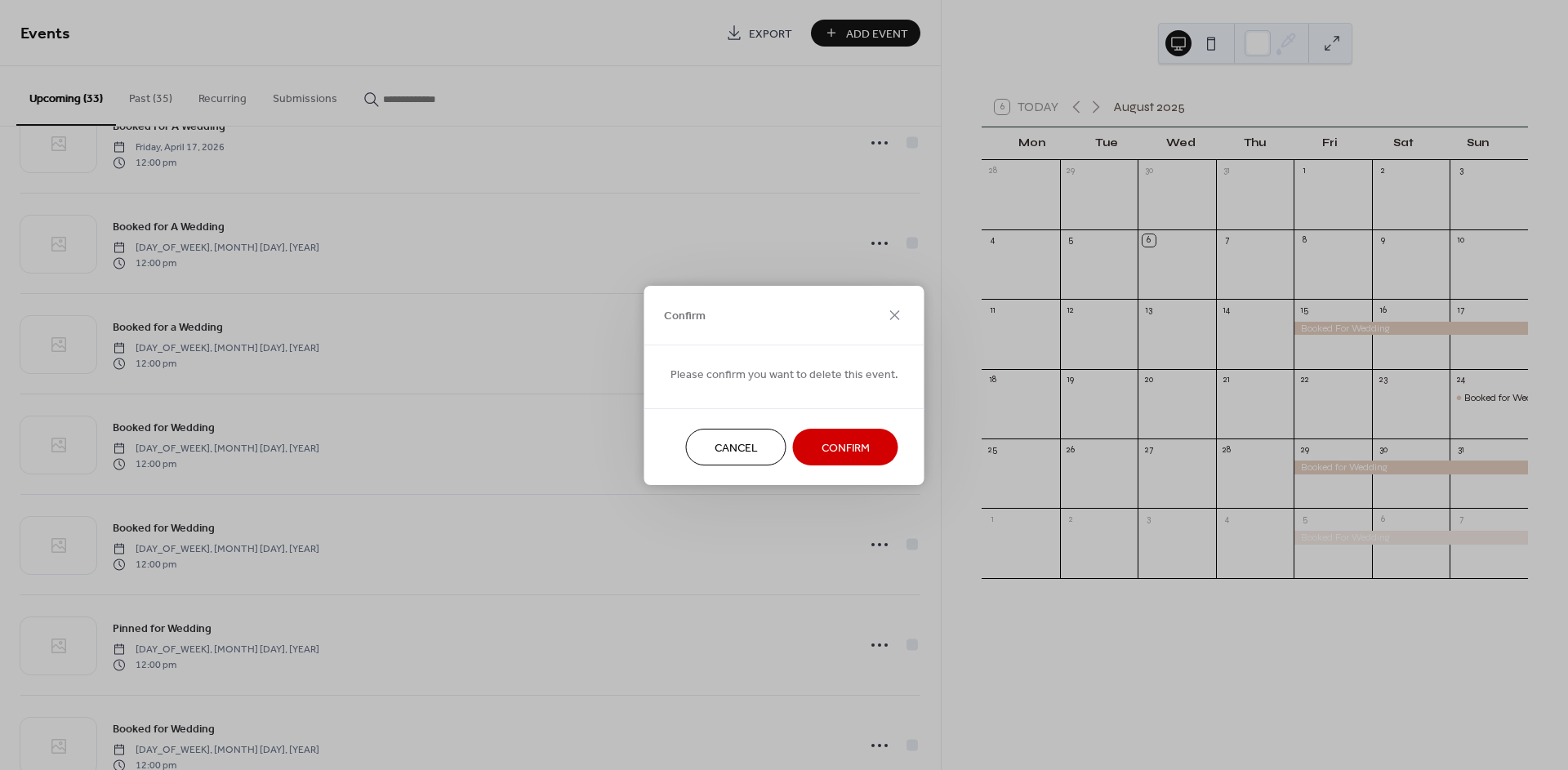 click on "Cancel Confirm" at bounding box center [784, 447] 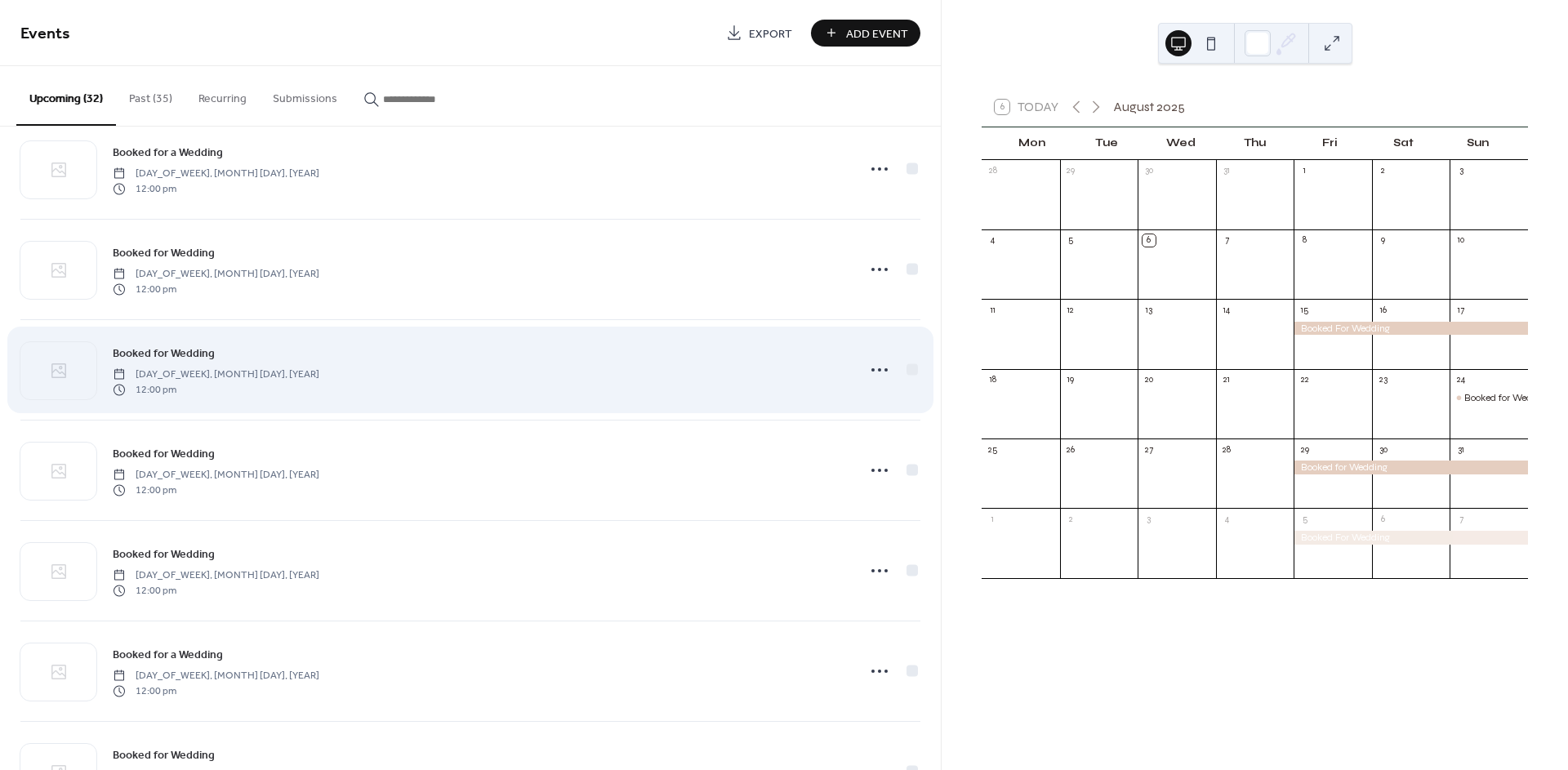 scroll, scrollTop: 2500, scrollLeft: 0, axis: vertical 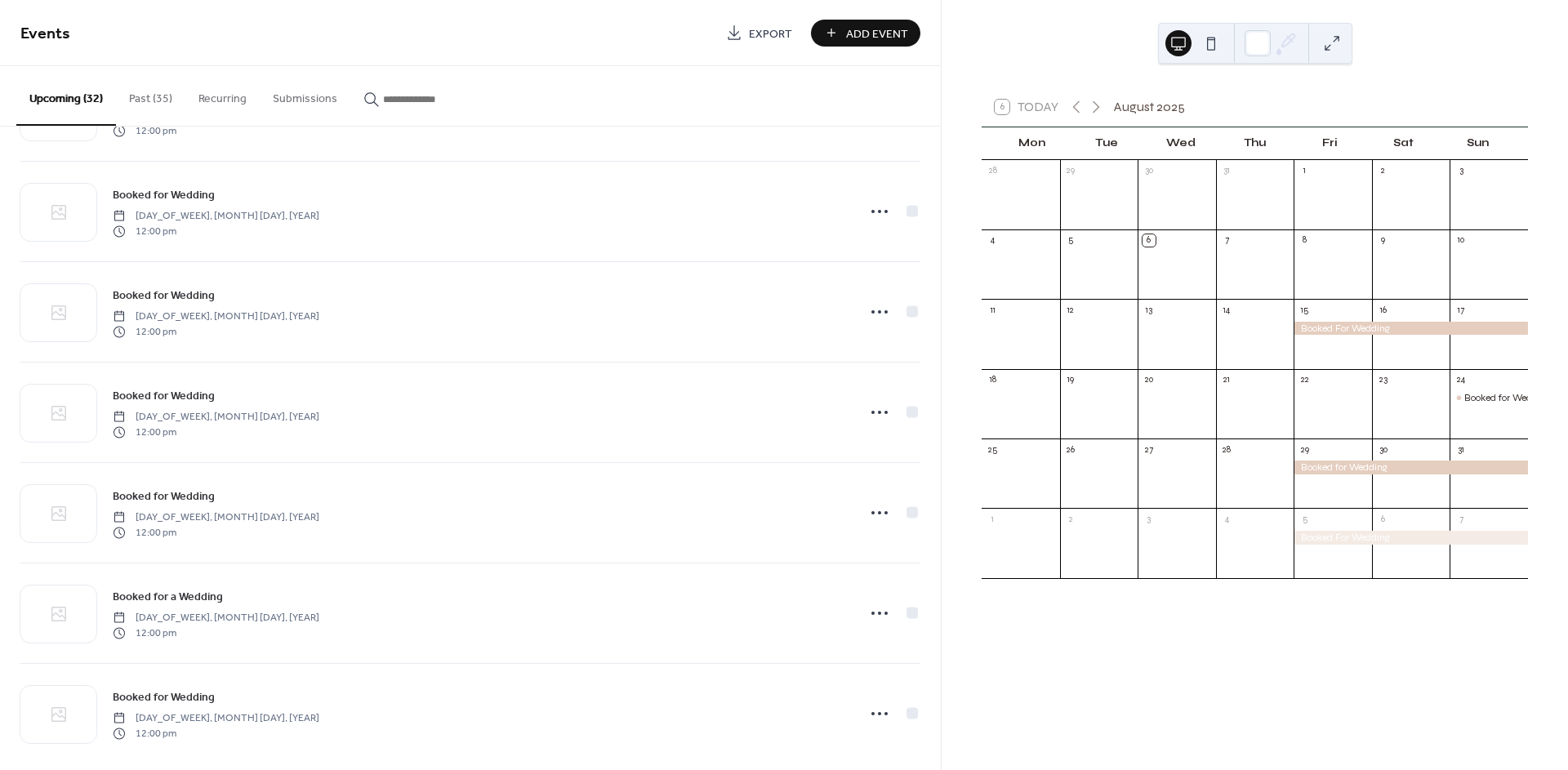 click on "Add Event" at bounding box center [877, 33] 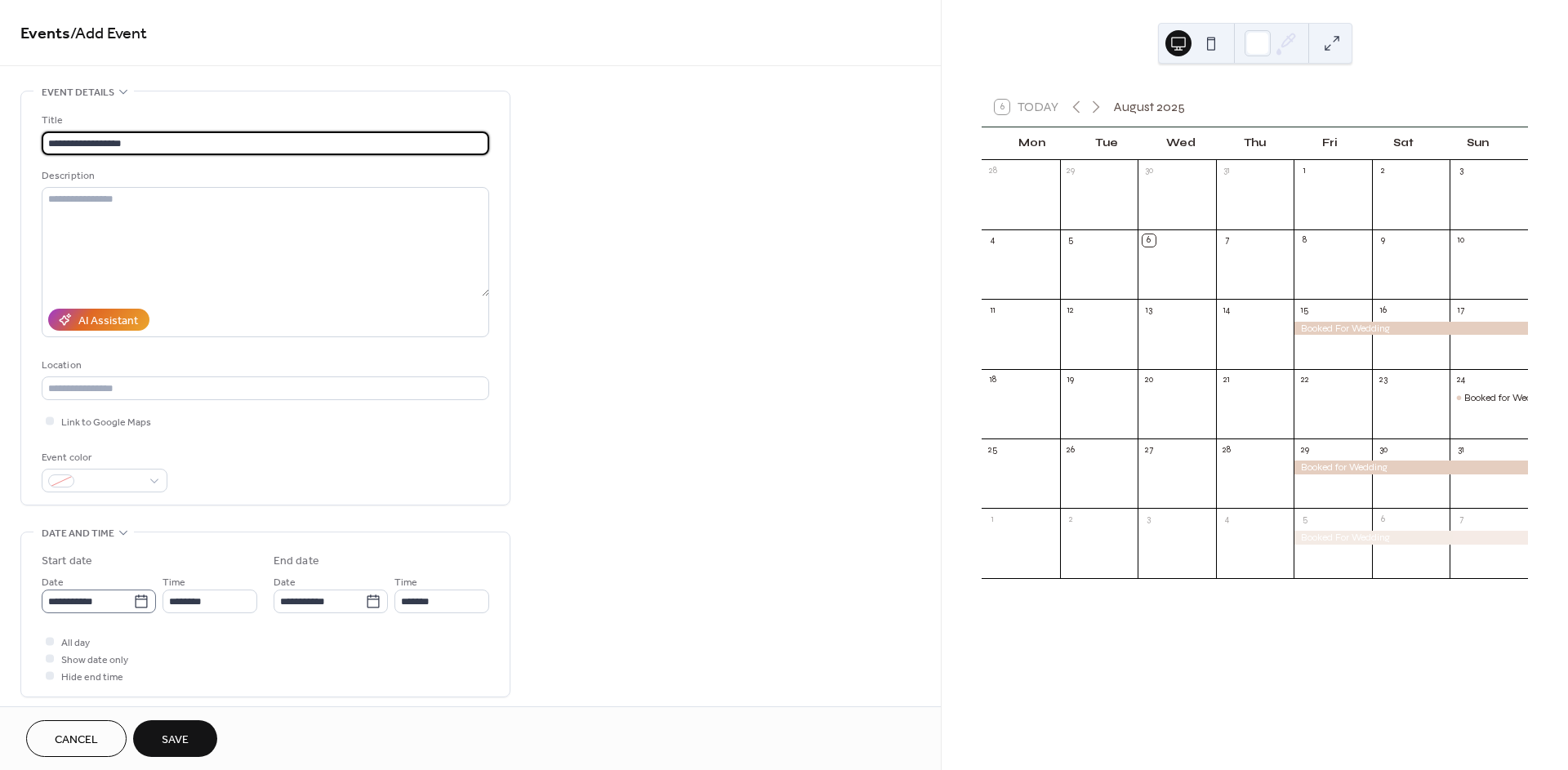 type on "**********" 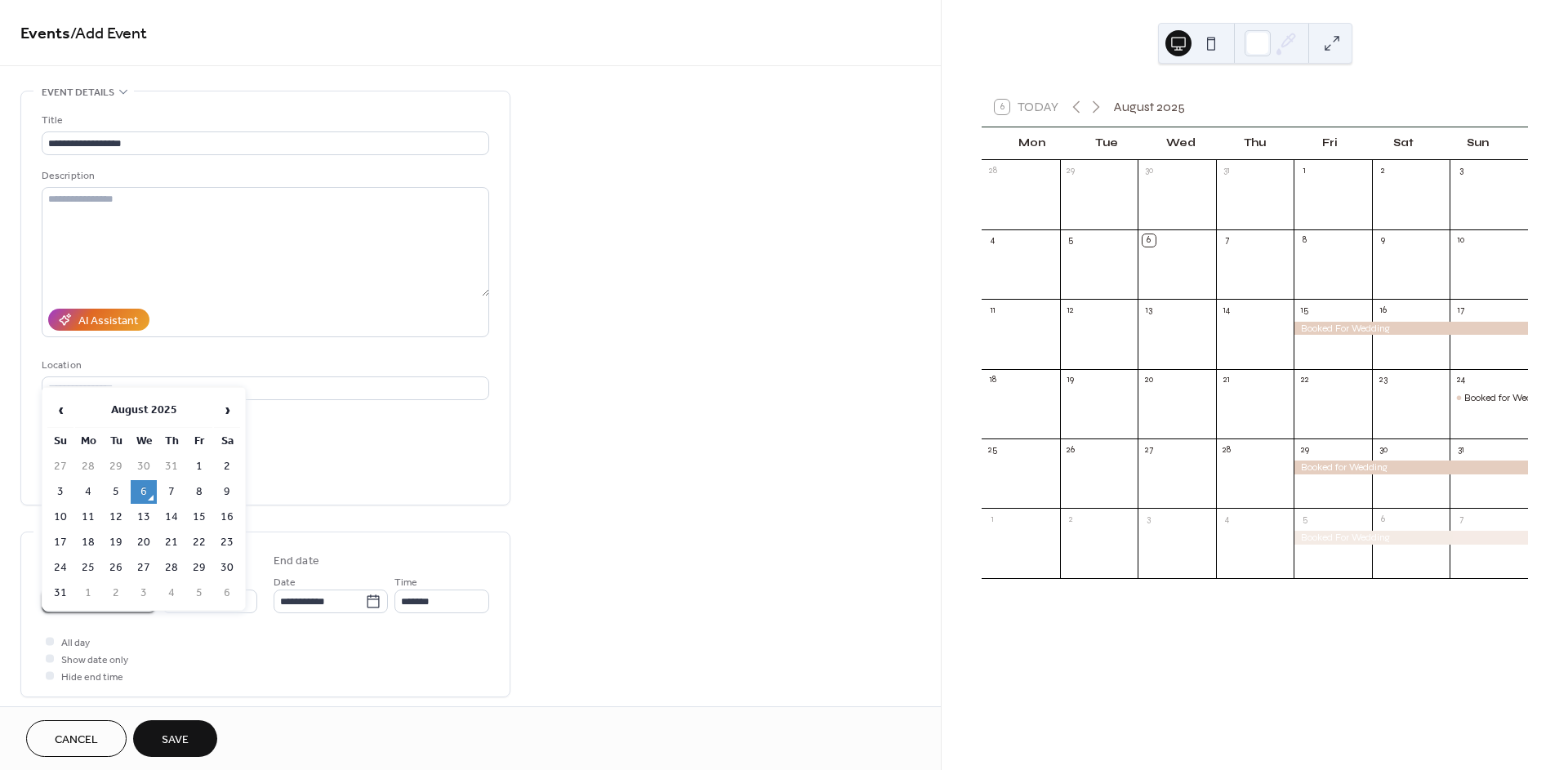 click on "**********" at bounding box center (87, 601) 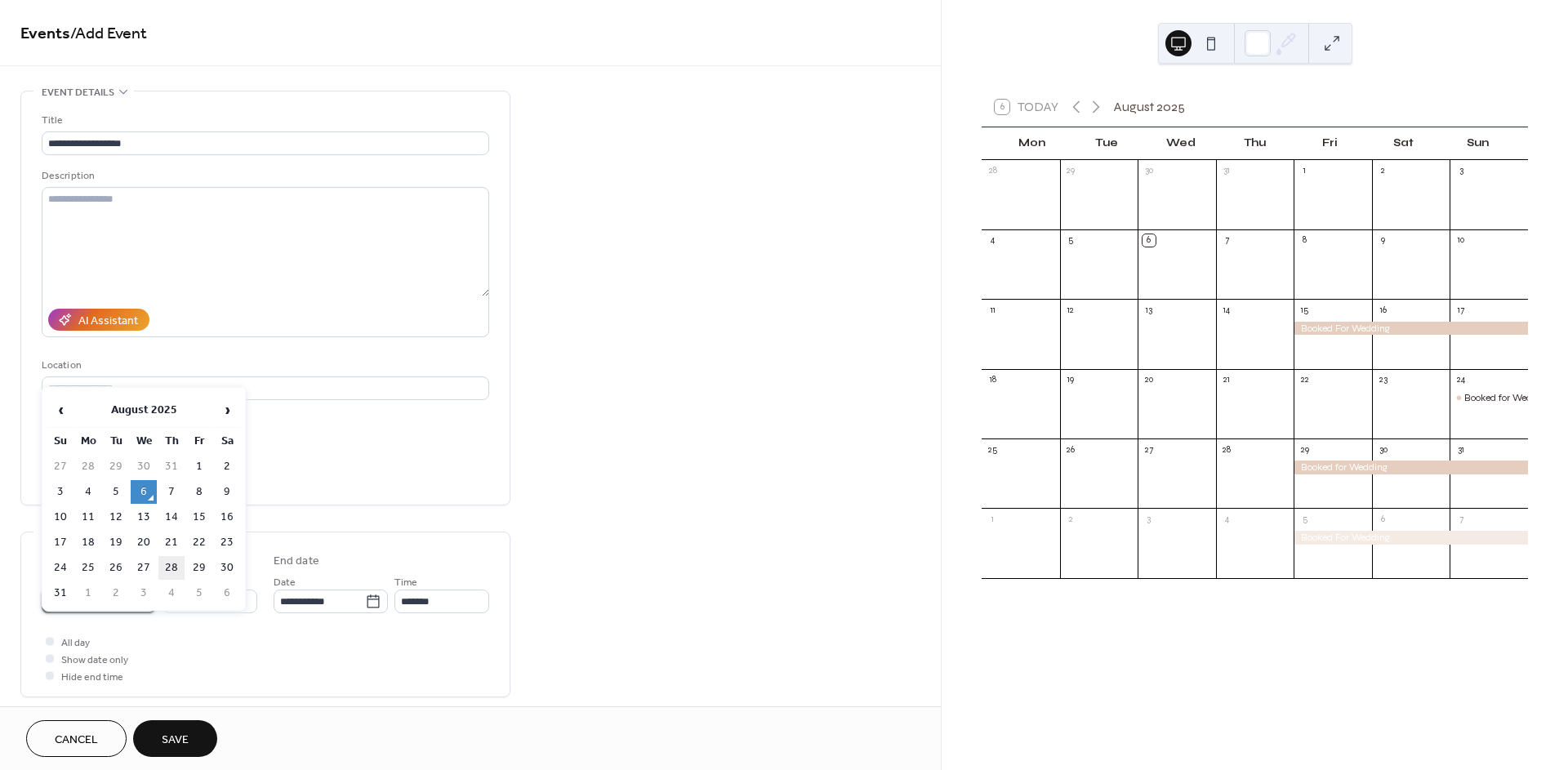 click on "28" at bounding box center (172, 567) 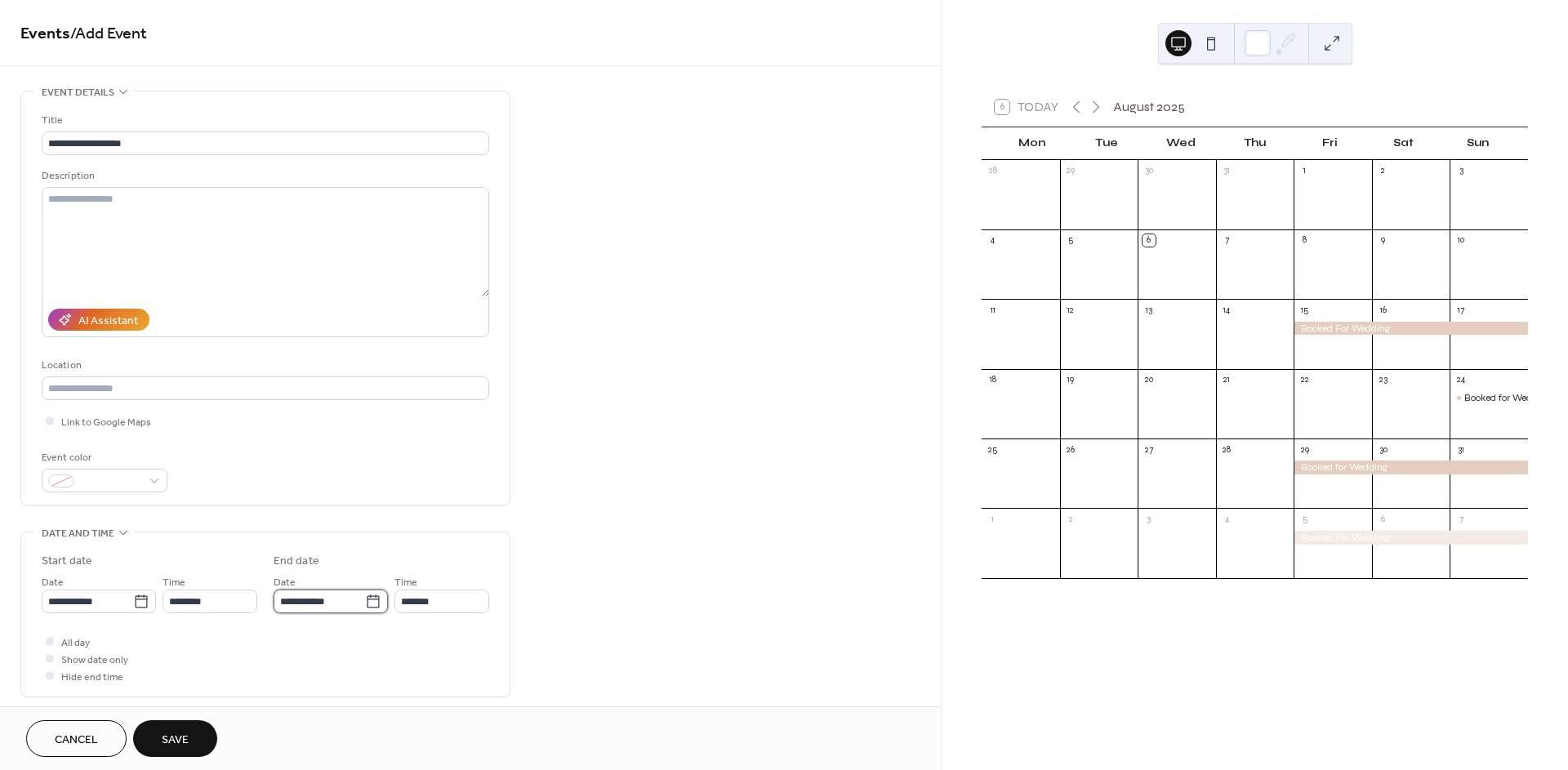 click on "**********" at bounding box center [319, 601] 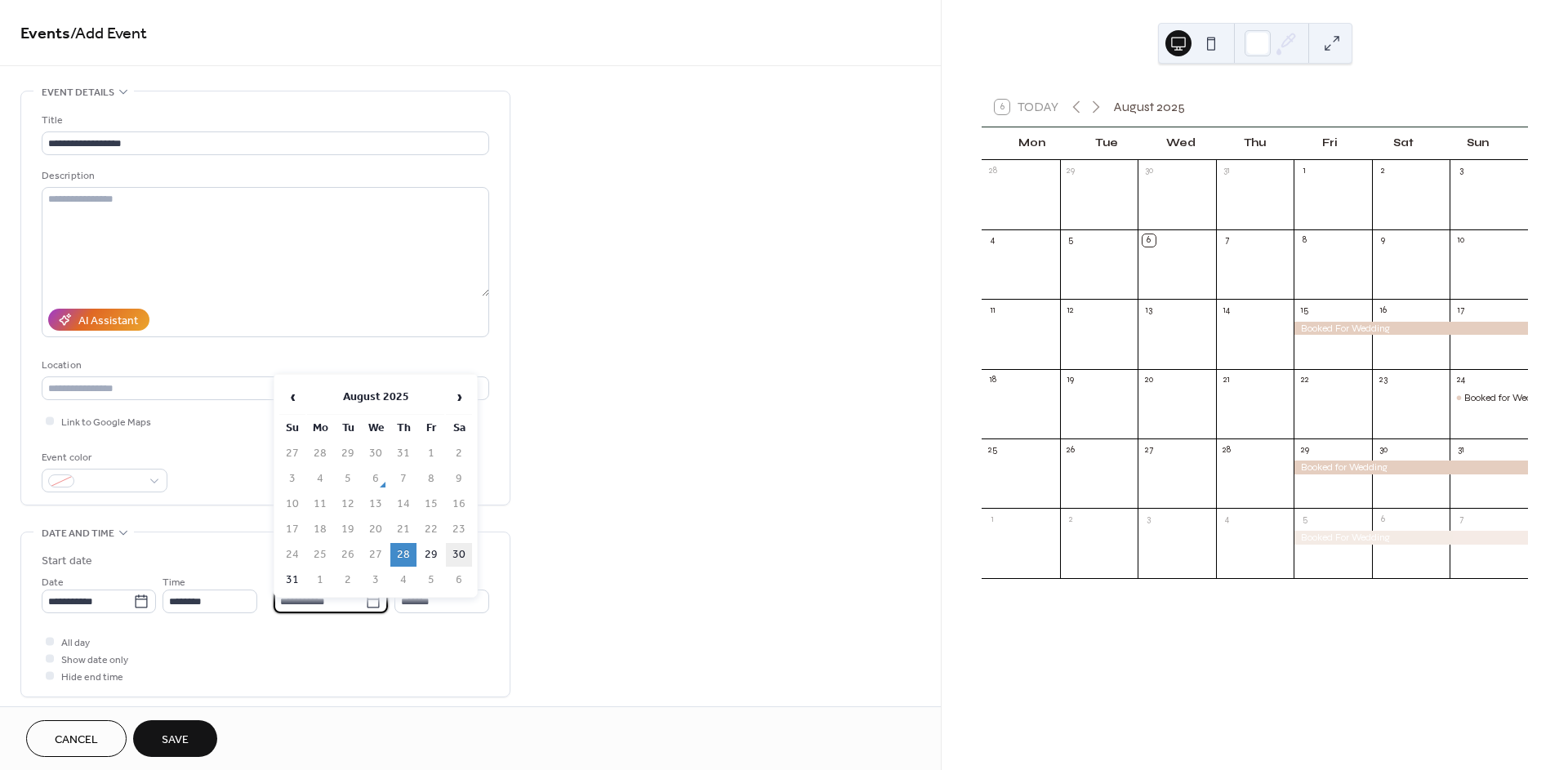 click on "30" at bounding box center (459, 554) 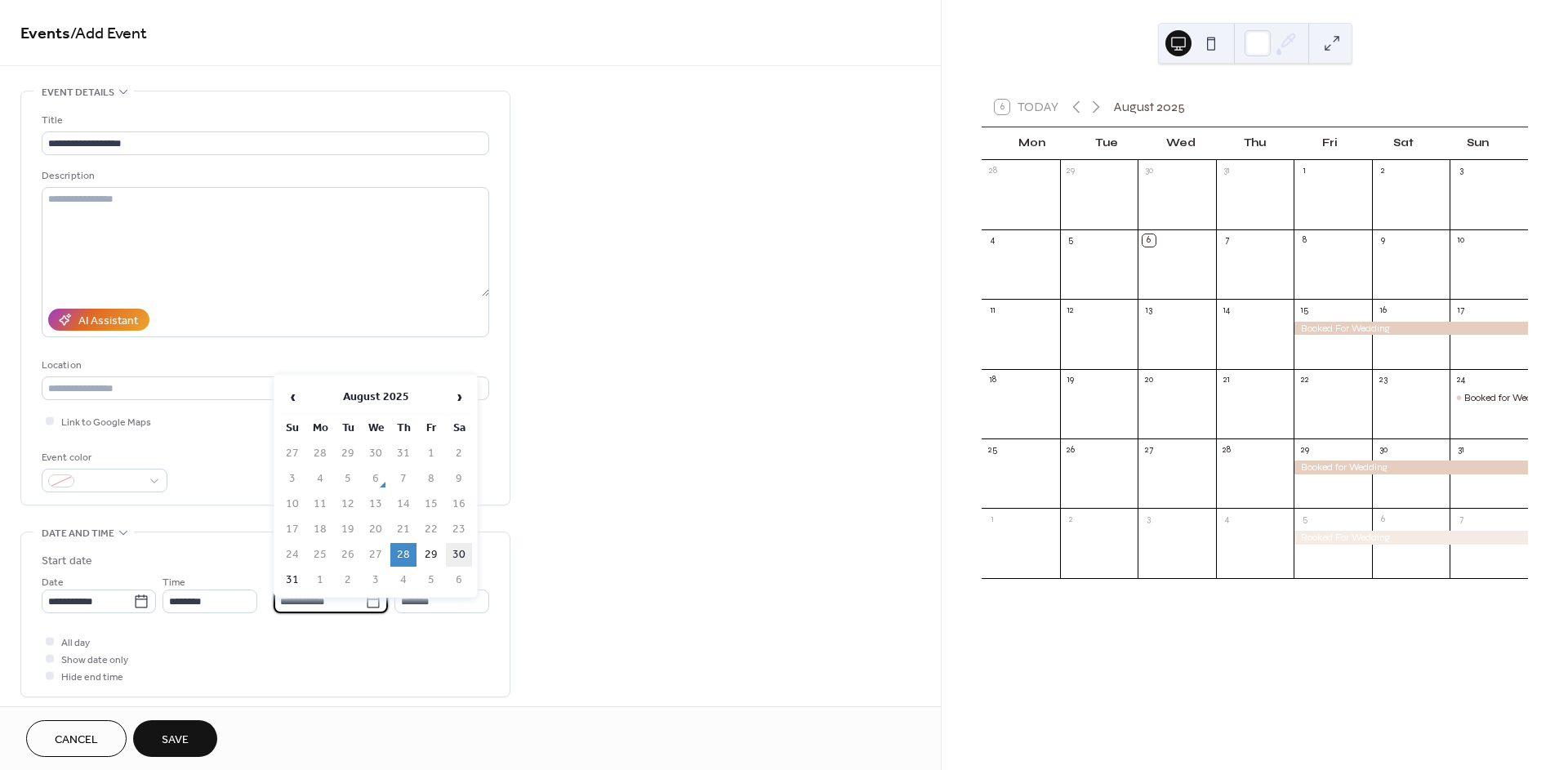 type on "**********" 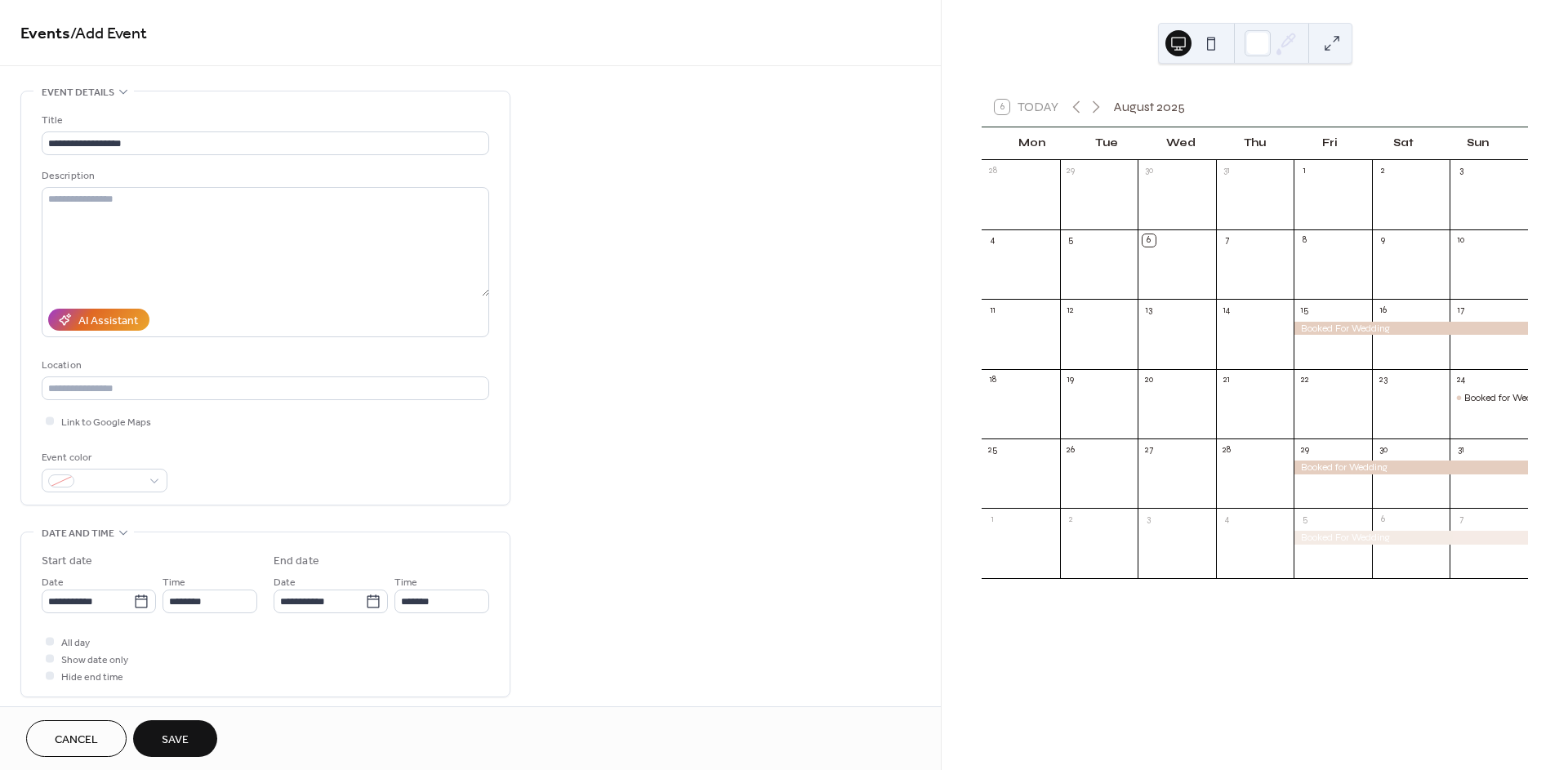 click on "Save" at bounding box center [175, 740] 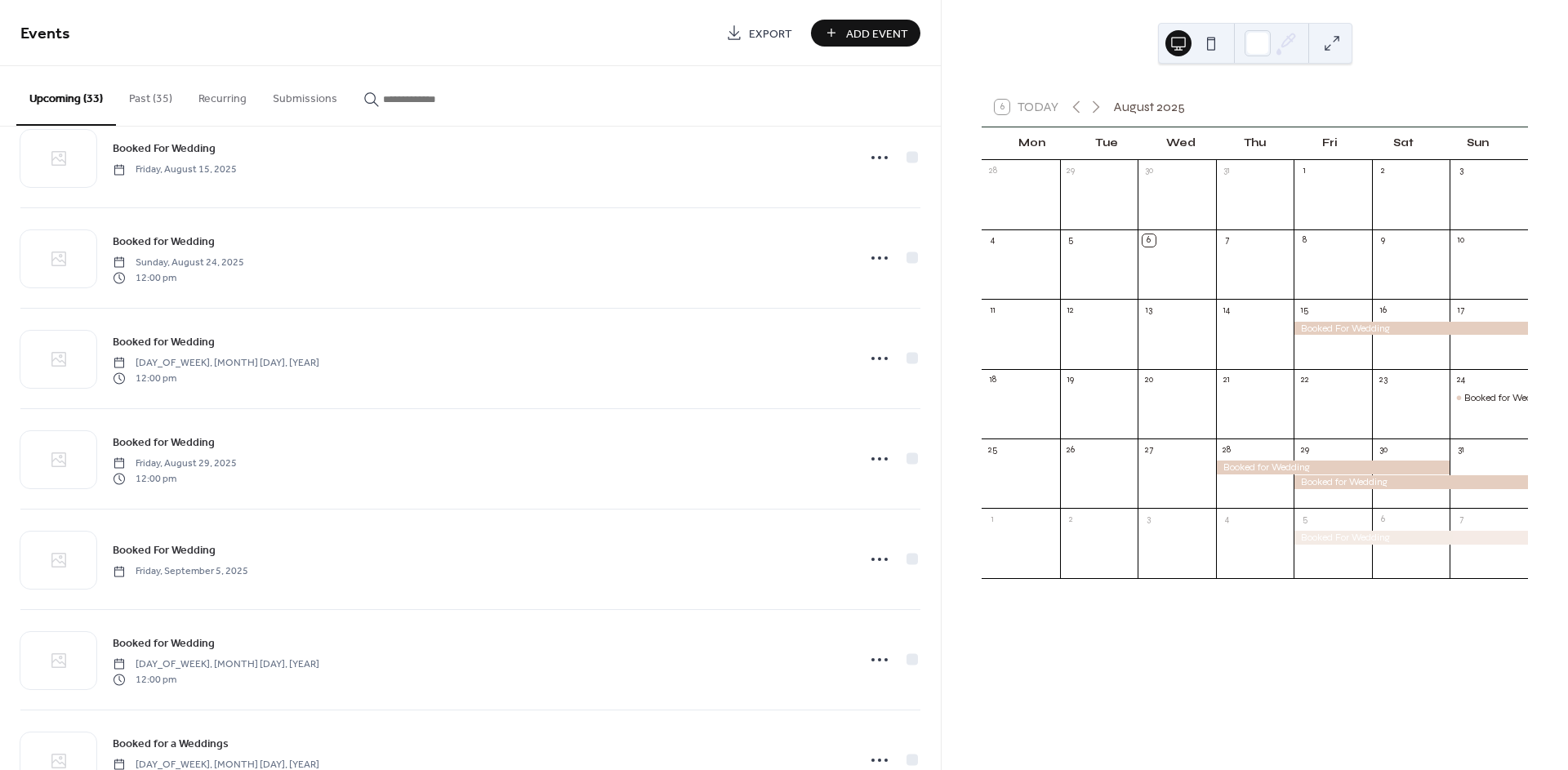scroll, scrollTop: 0, scrollLeft: 0, axis: both 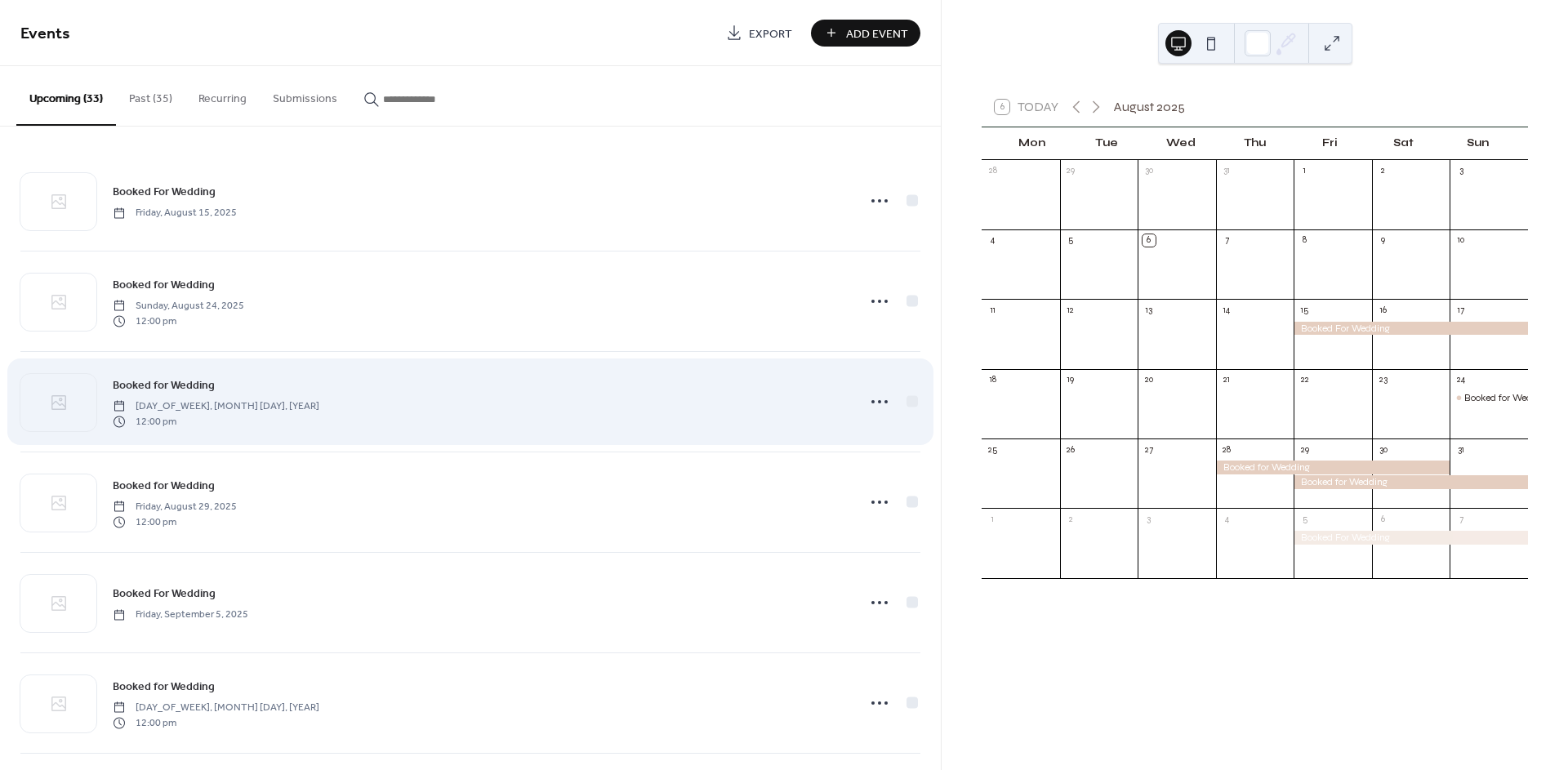 click on "Booked for Wedding [DAY_OF_WEEK], [MONTH] [DAY], [YEAR] [TIME]" at bounding box center [479, 402] 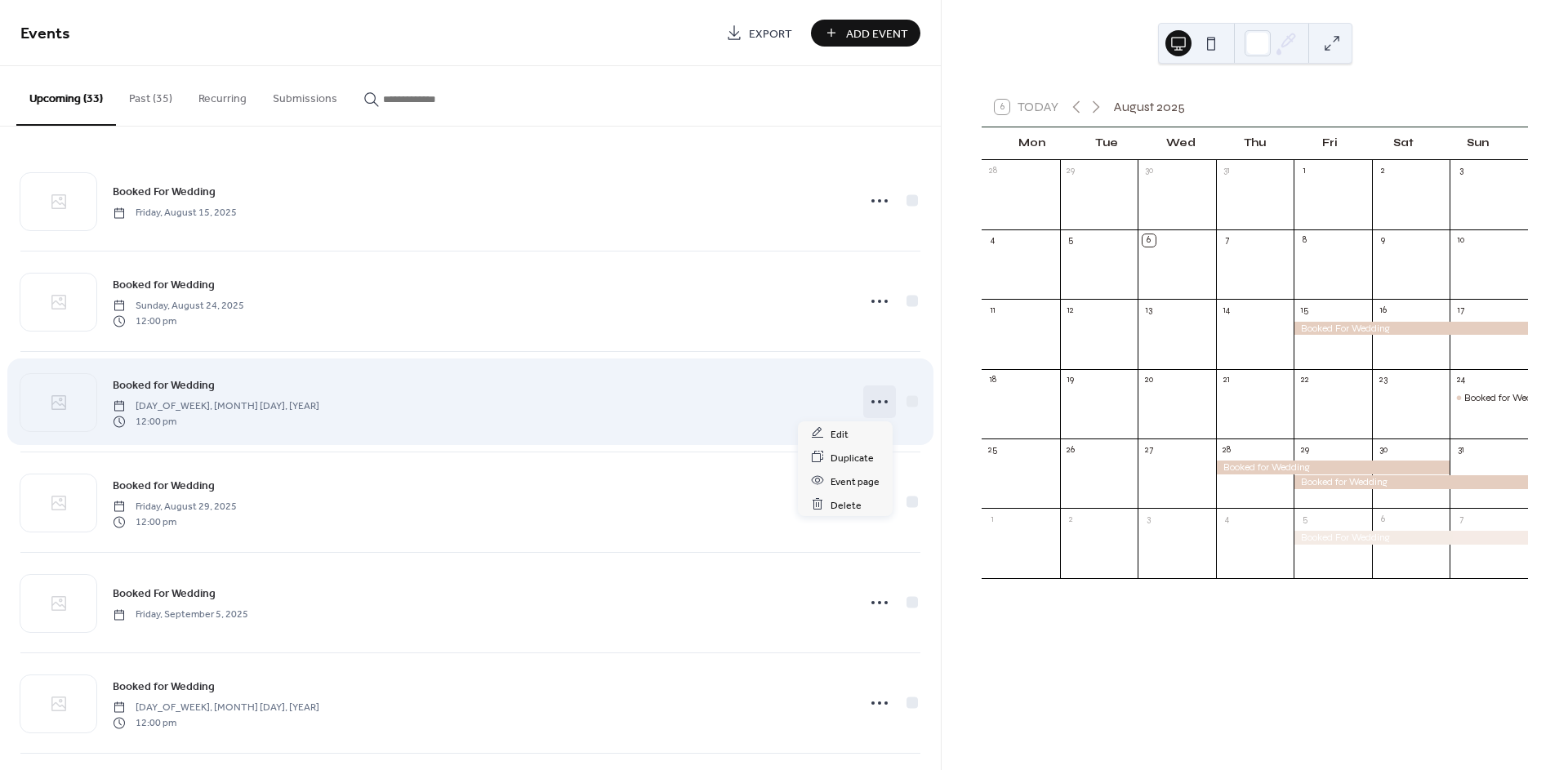 click 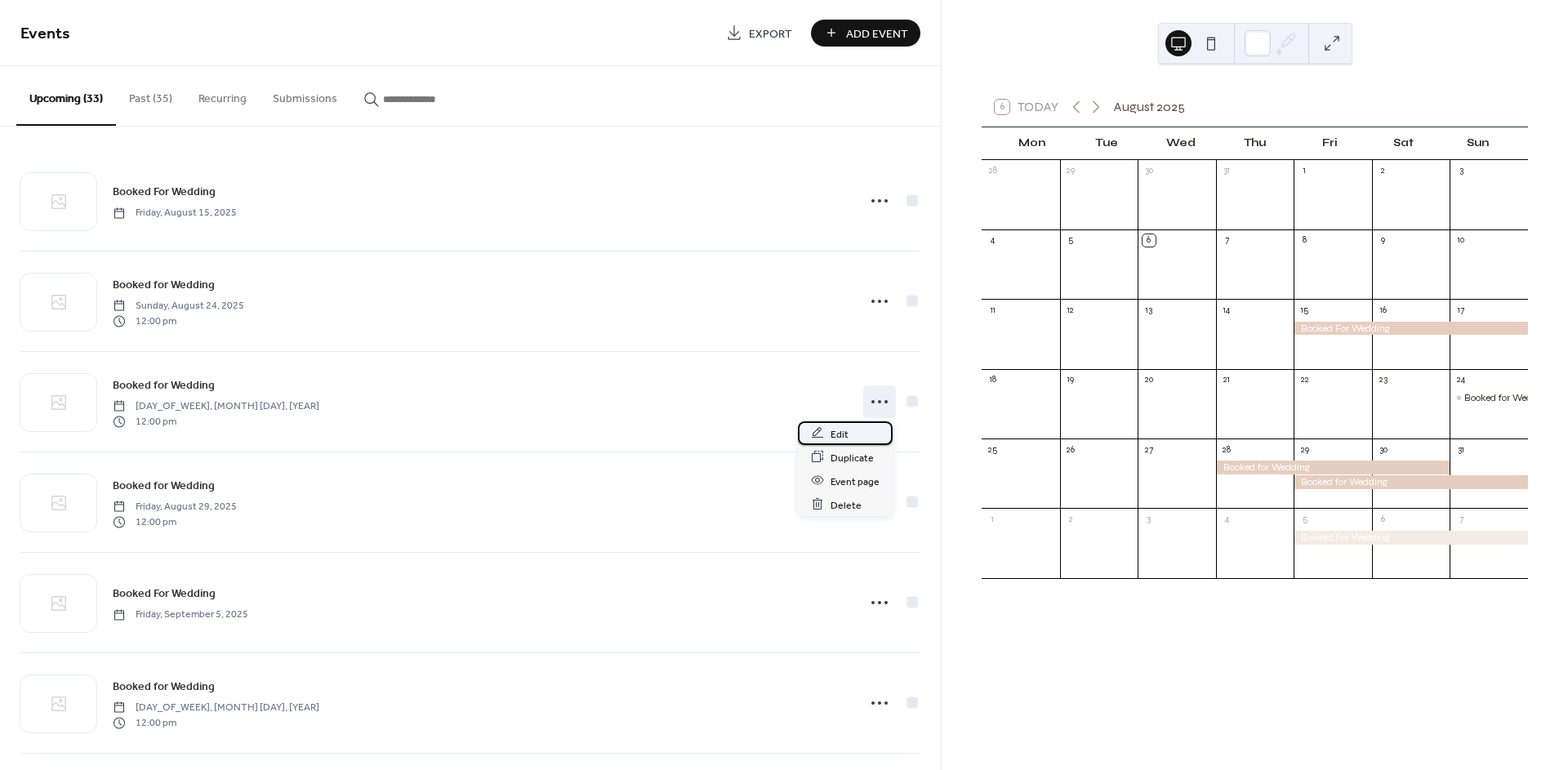 click on "Edit" at bounding box center [845, 433] 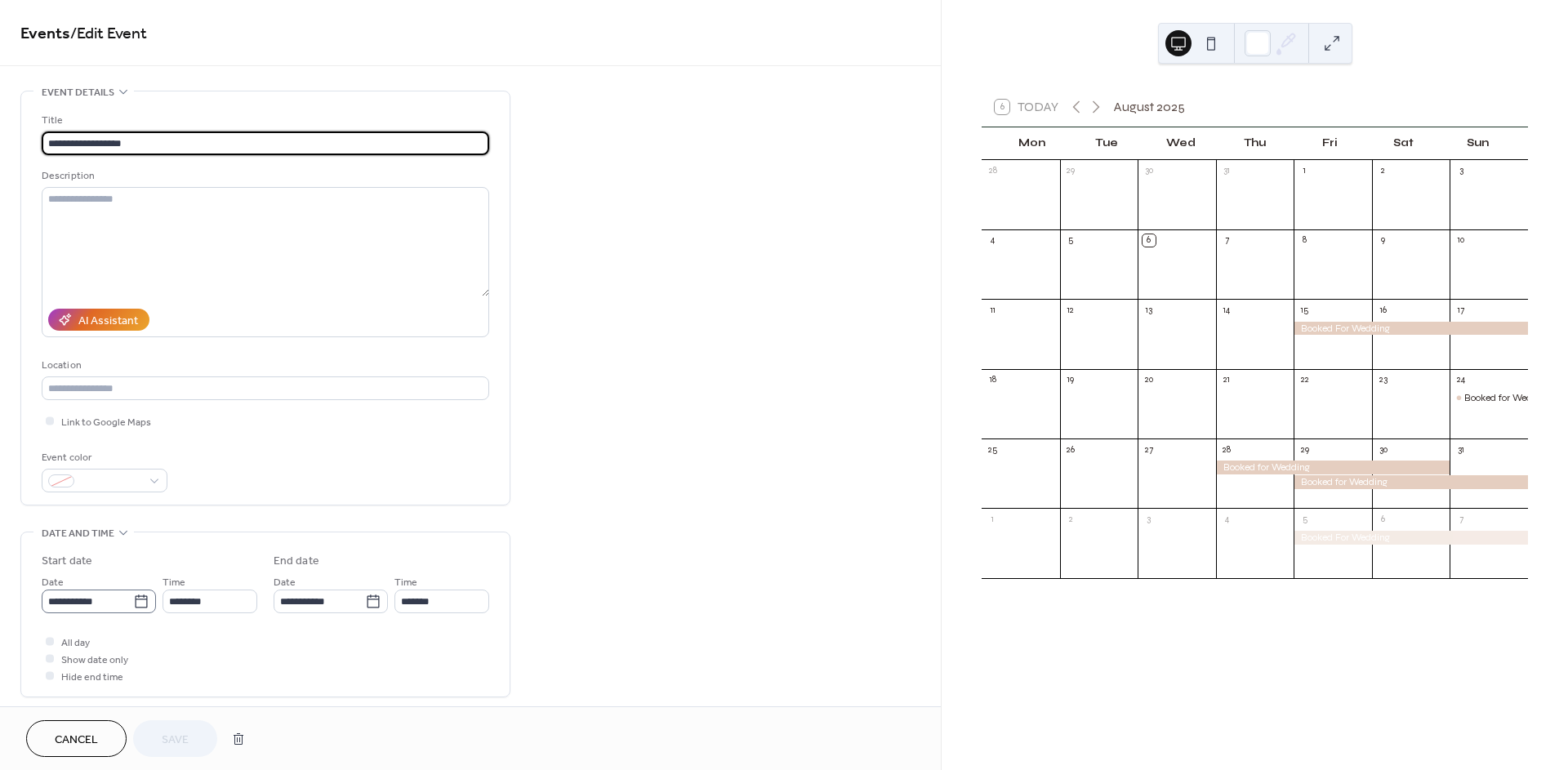 click 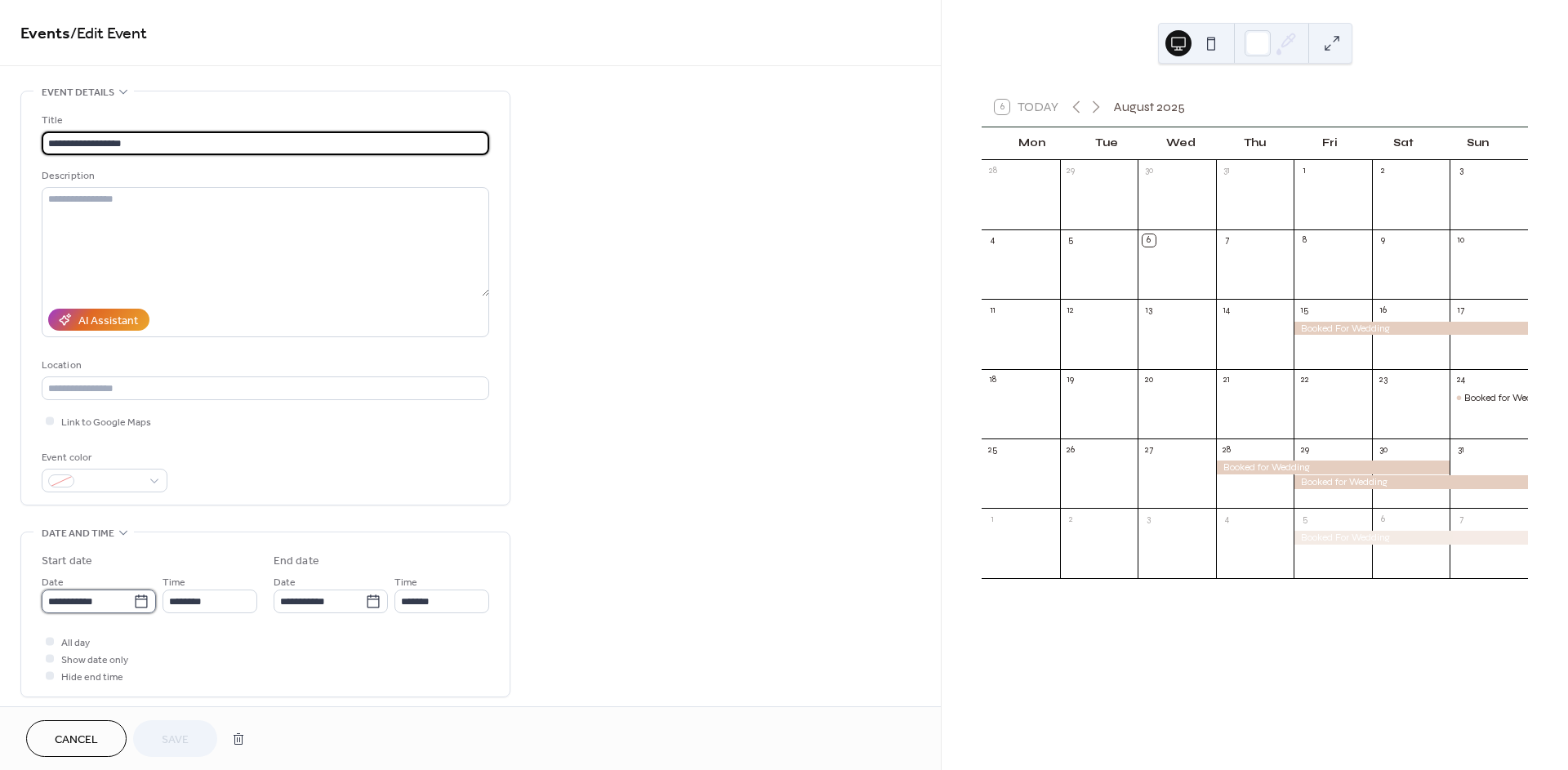 click on "**********" at bounding box center [87, 601] 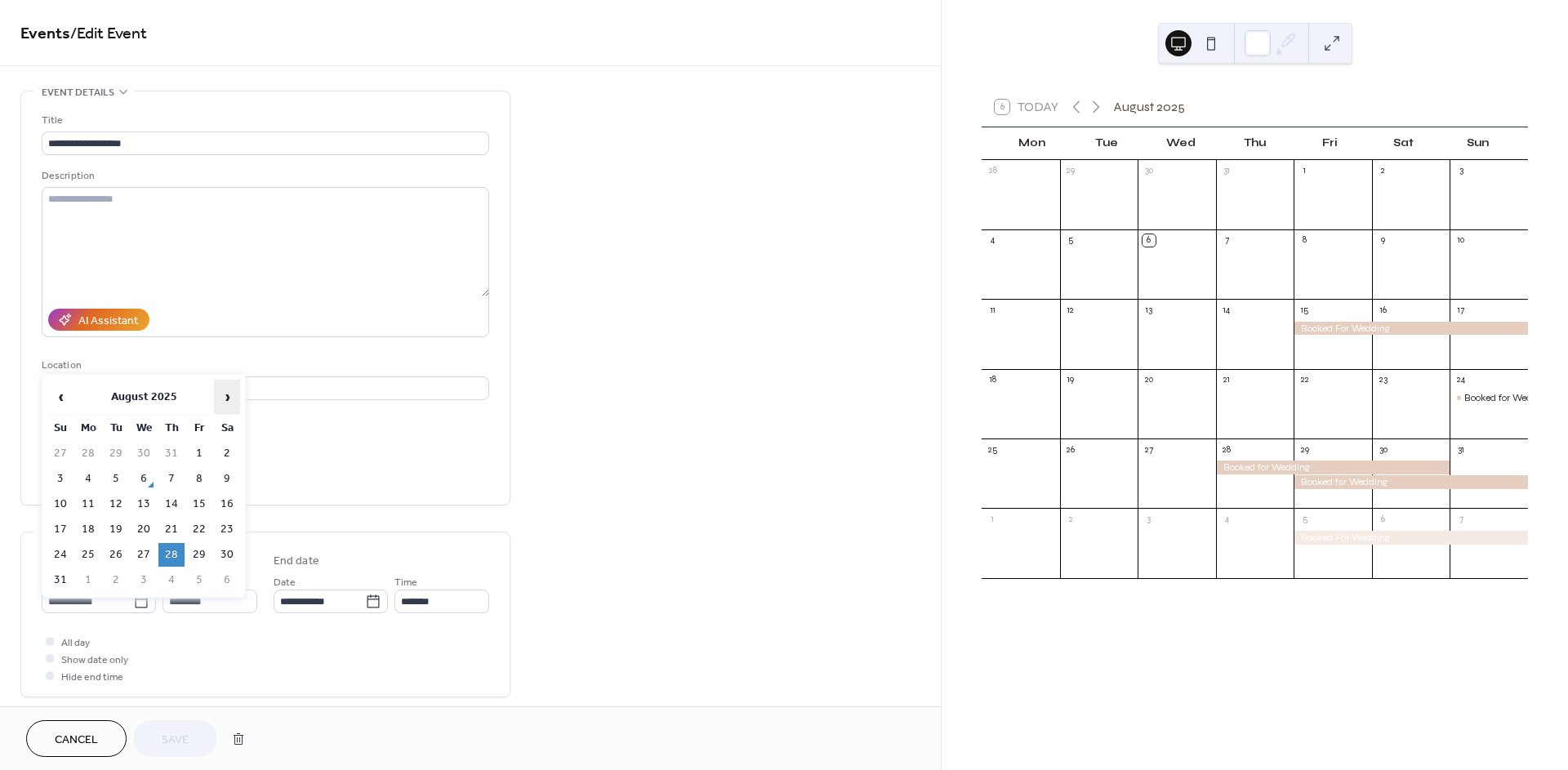 click on "›" at bounding box center [227, 397] 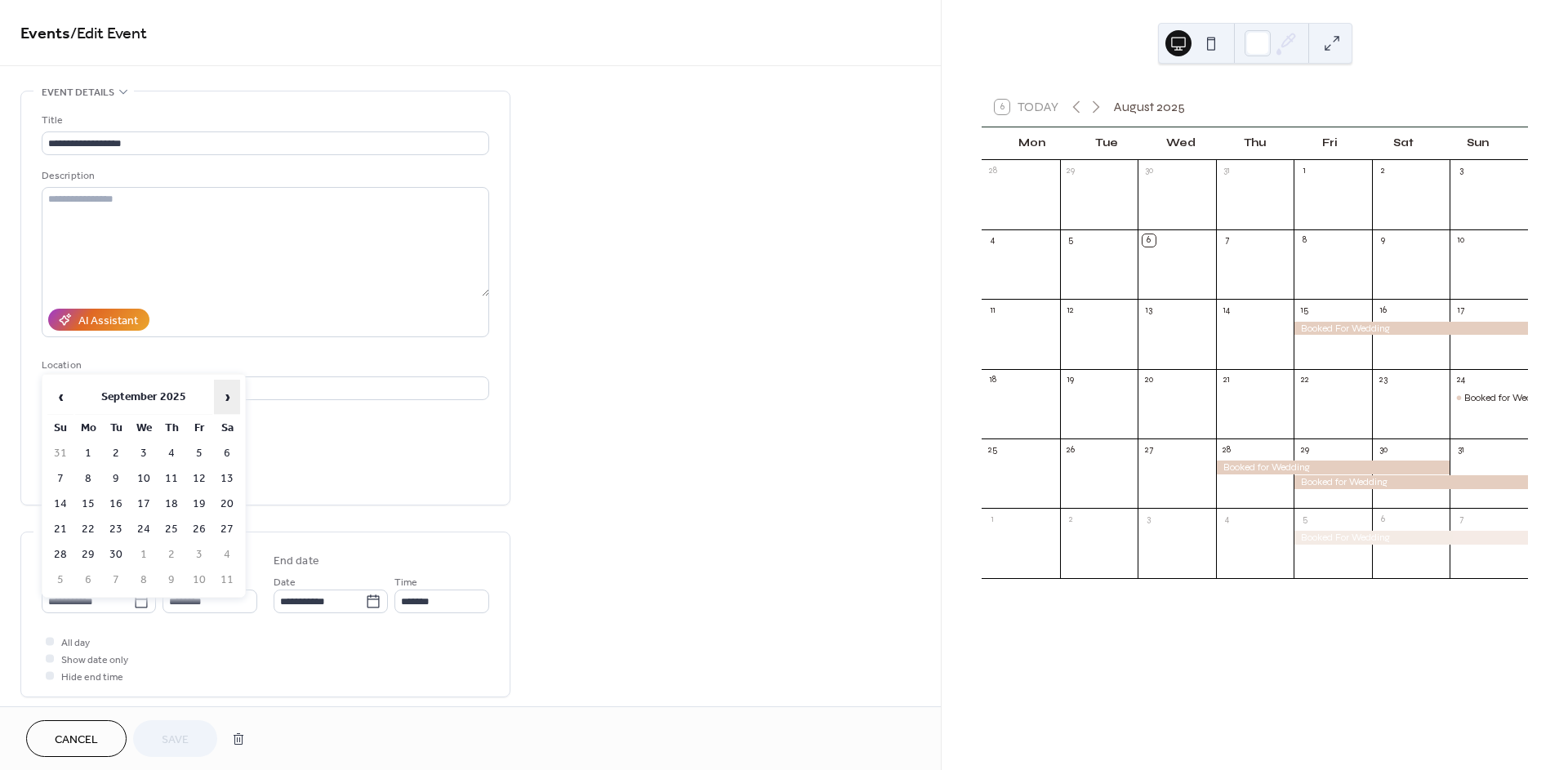 click on "›" at bounding box center [227, 397] 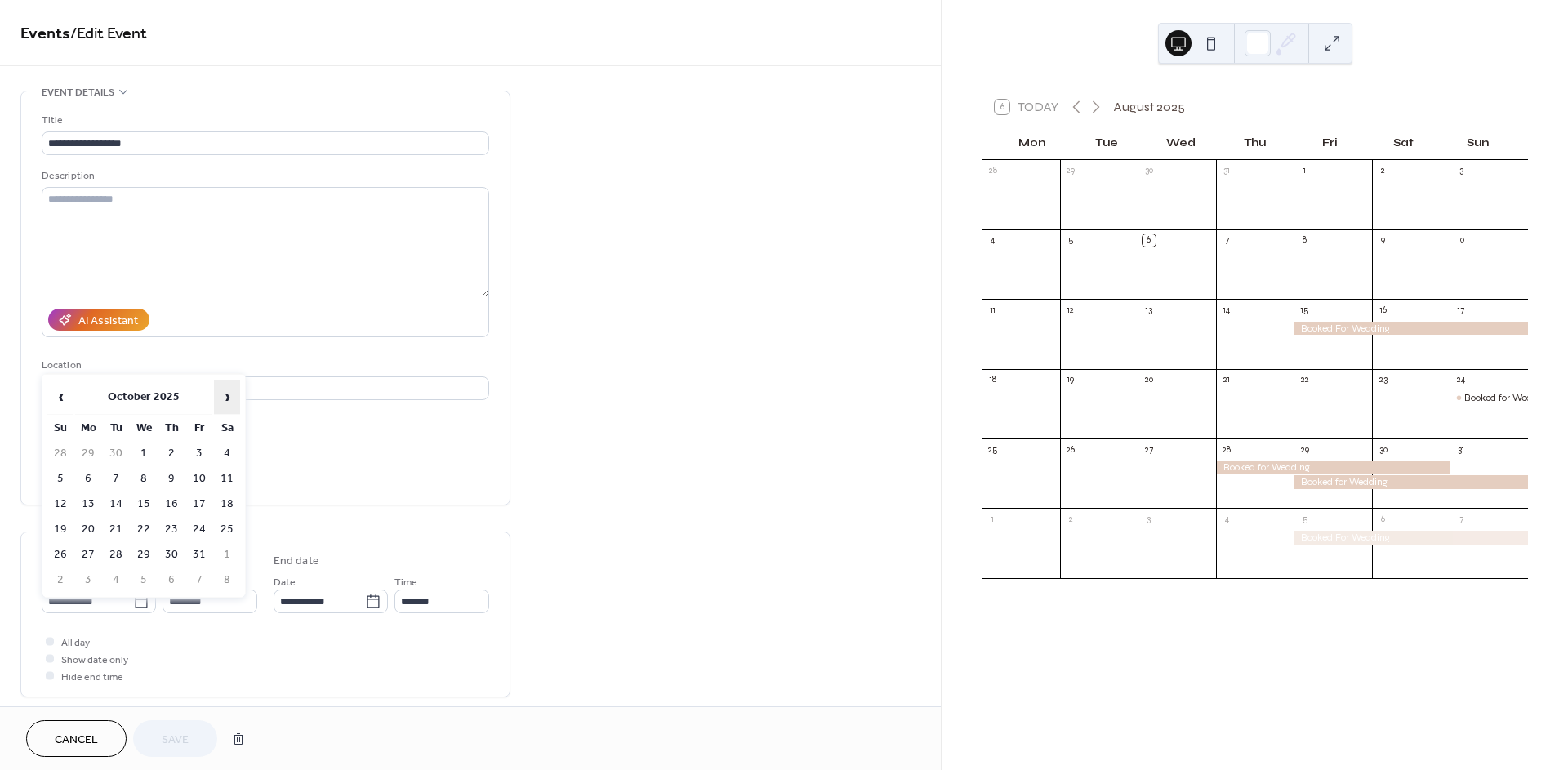 click on "›" at bounding box center [227, 397] 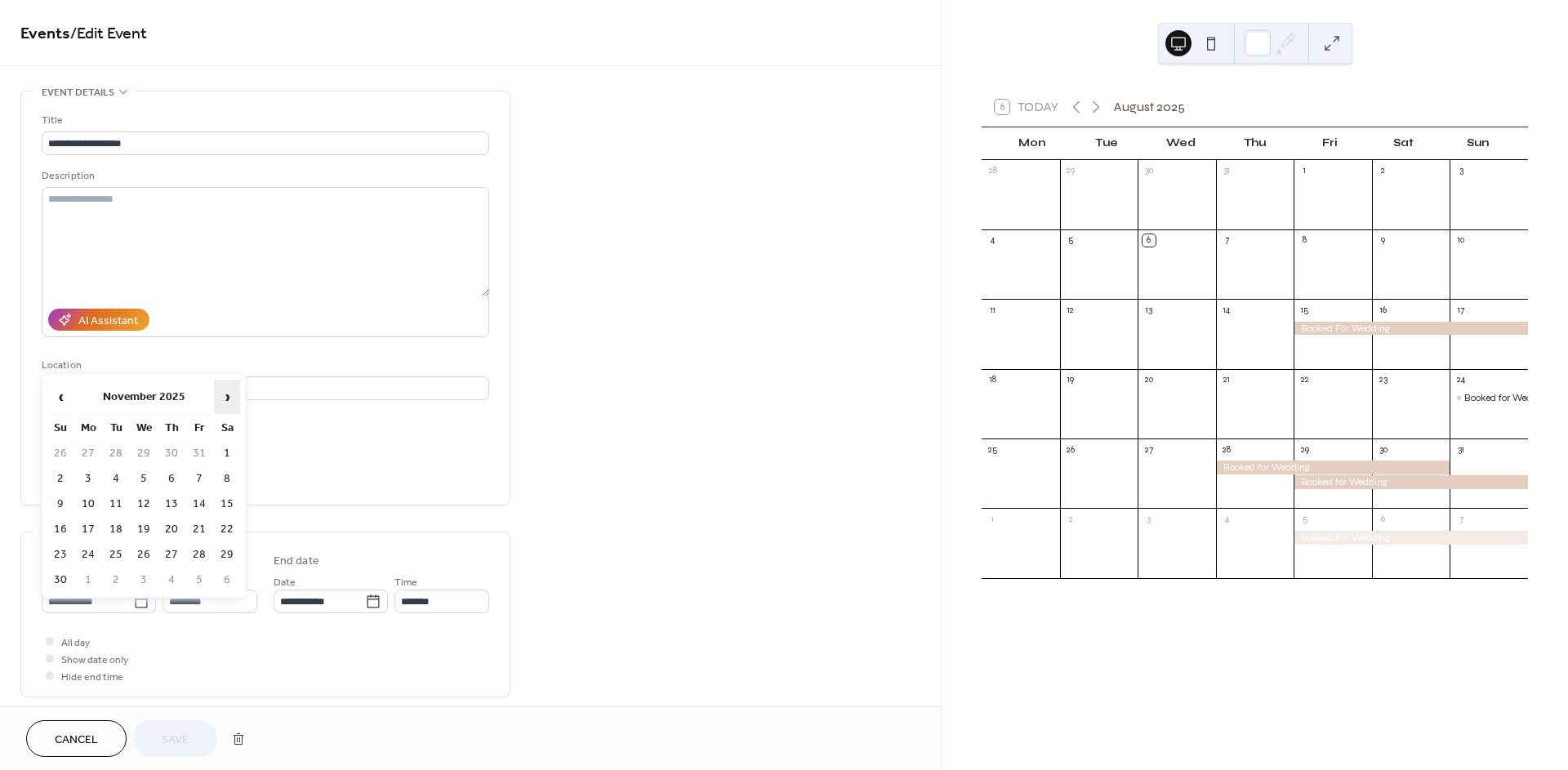 click on "›" at bounding box center (227, 397) 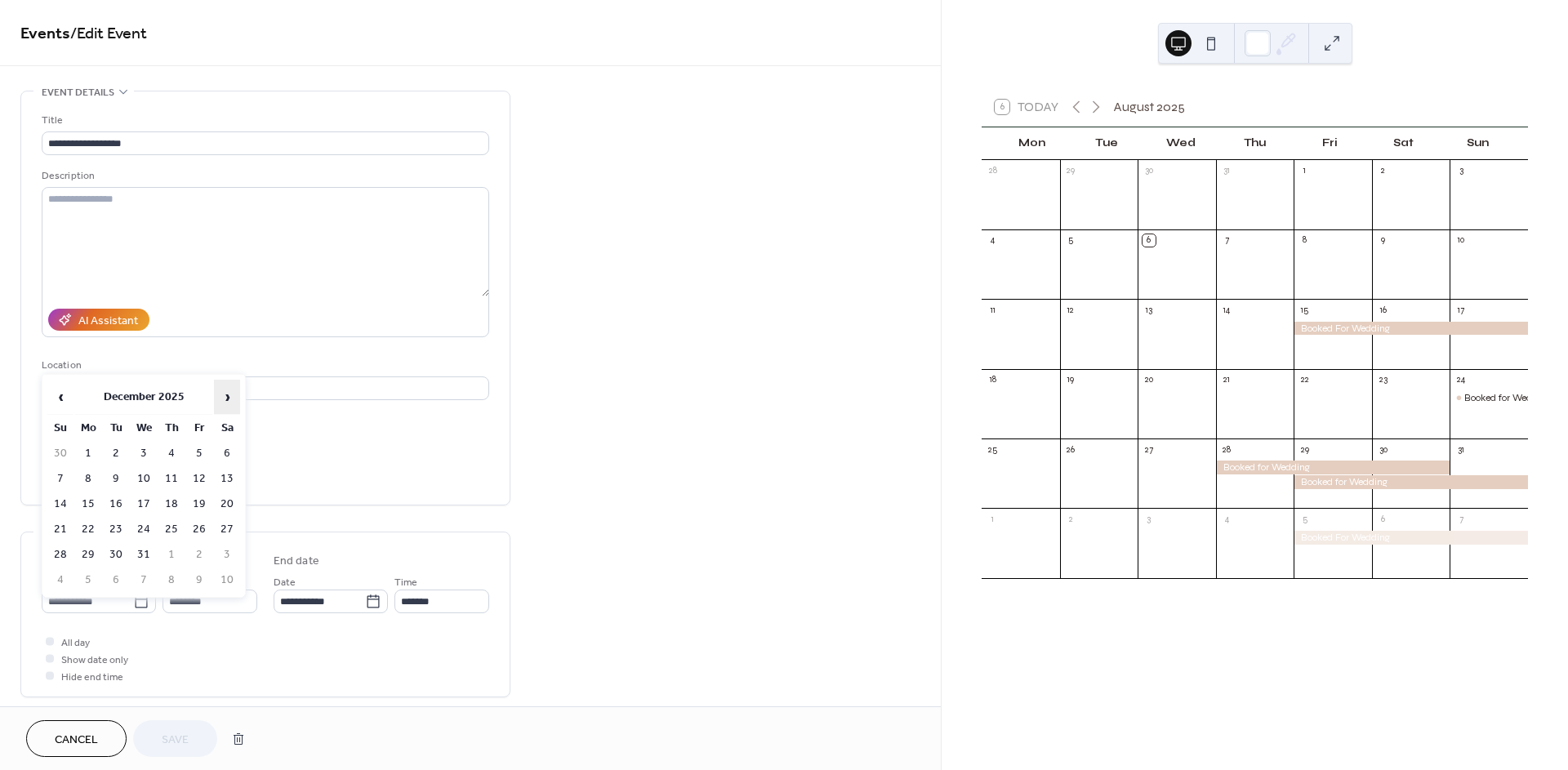click on "›" at bounding box center [227, 397] 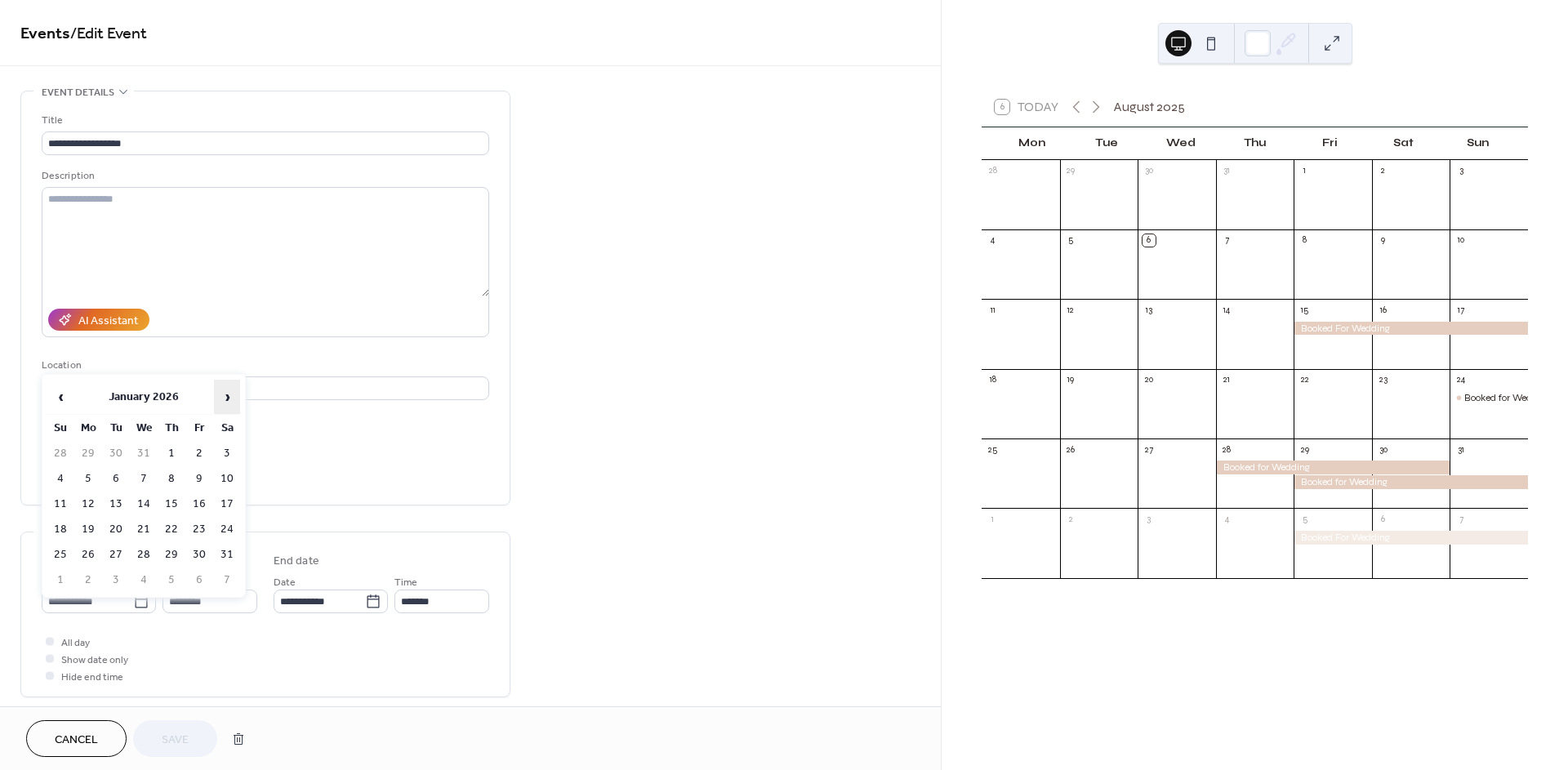 click on "›" at bounding box center [227, 397] 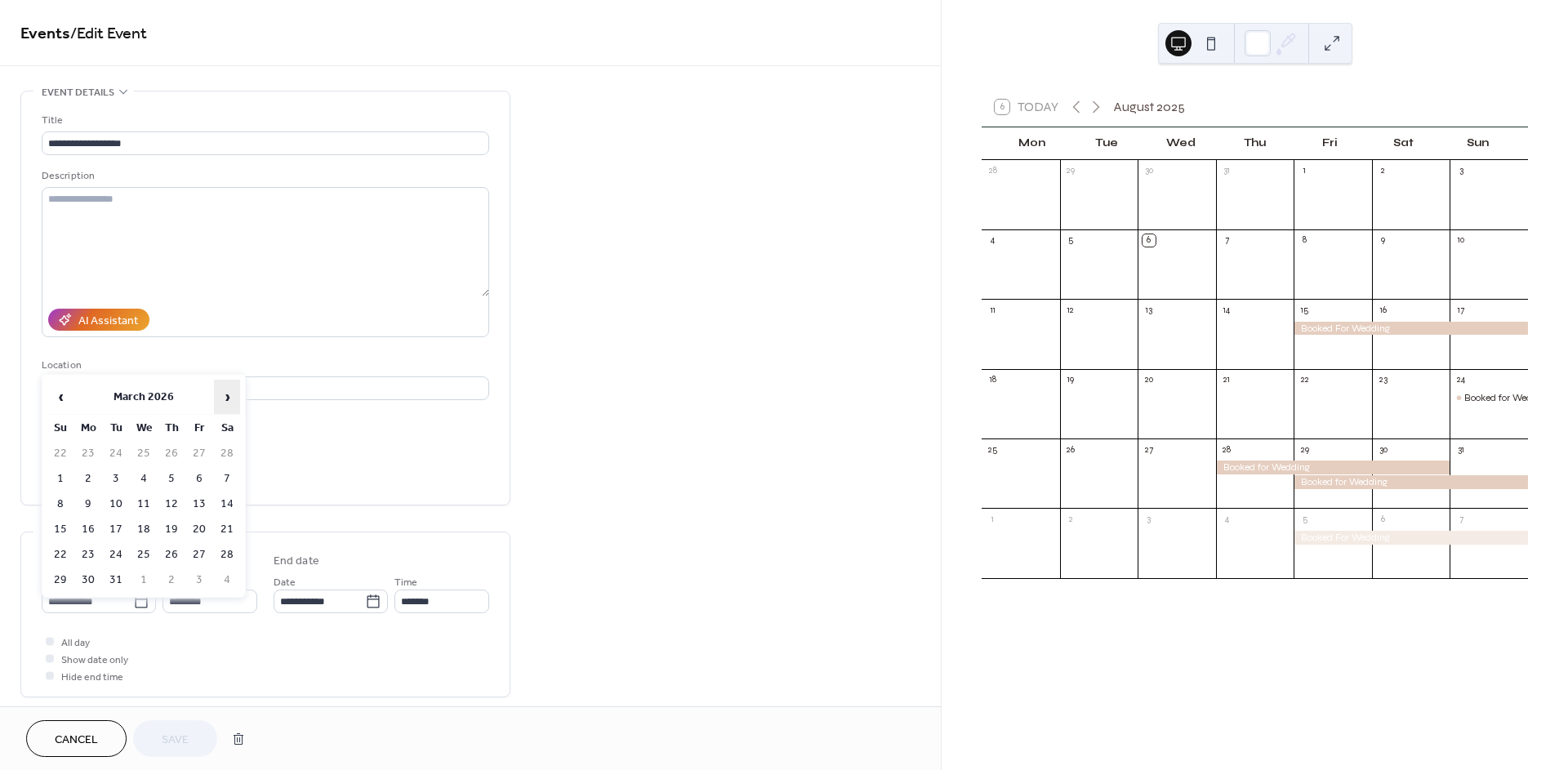 click on "›" at bounding box center [227, 397] 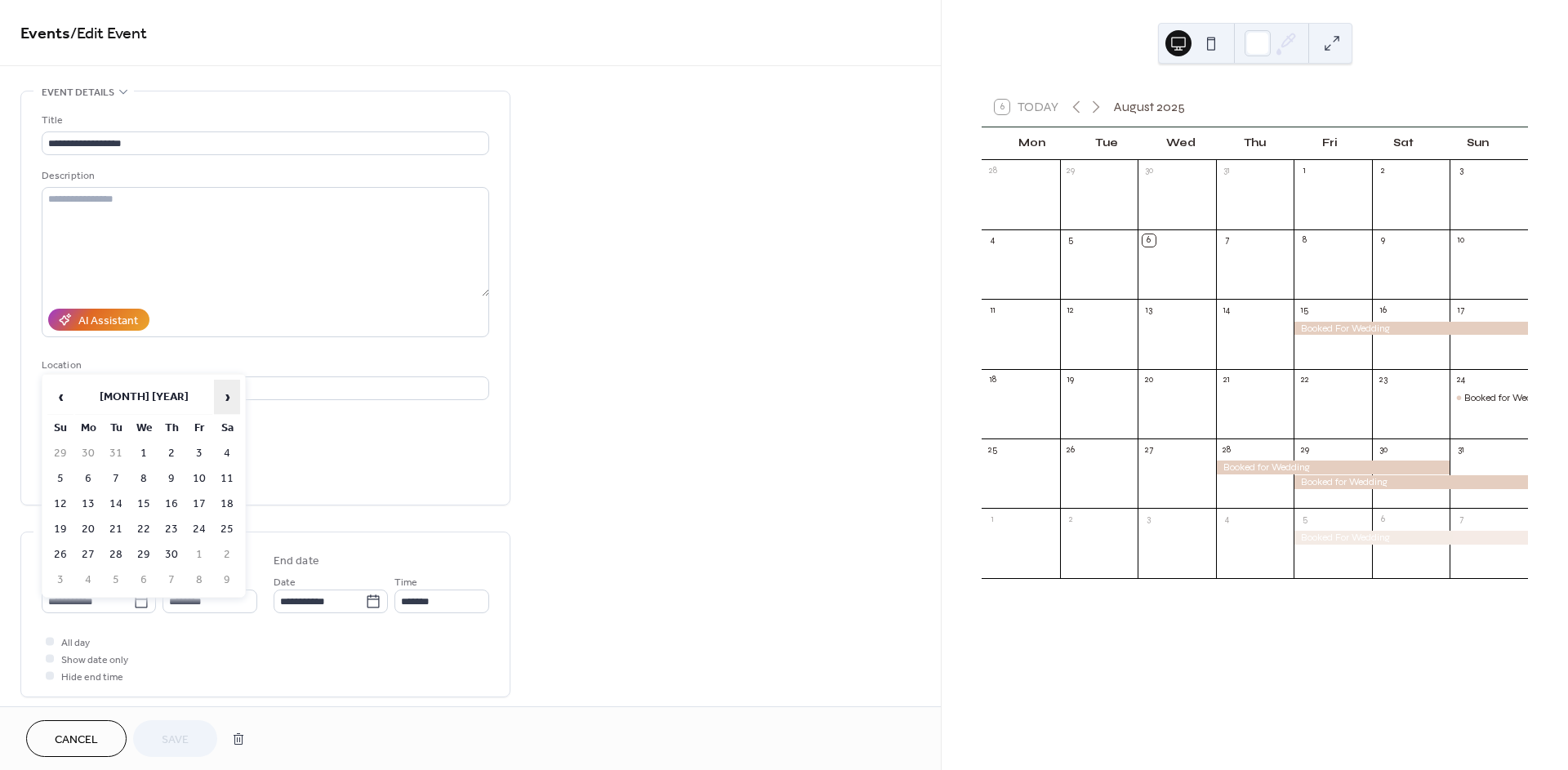 click on "›" at bounding box center [227, 397] 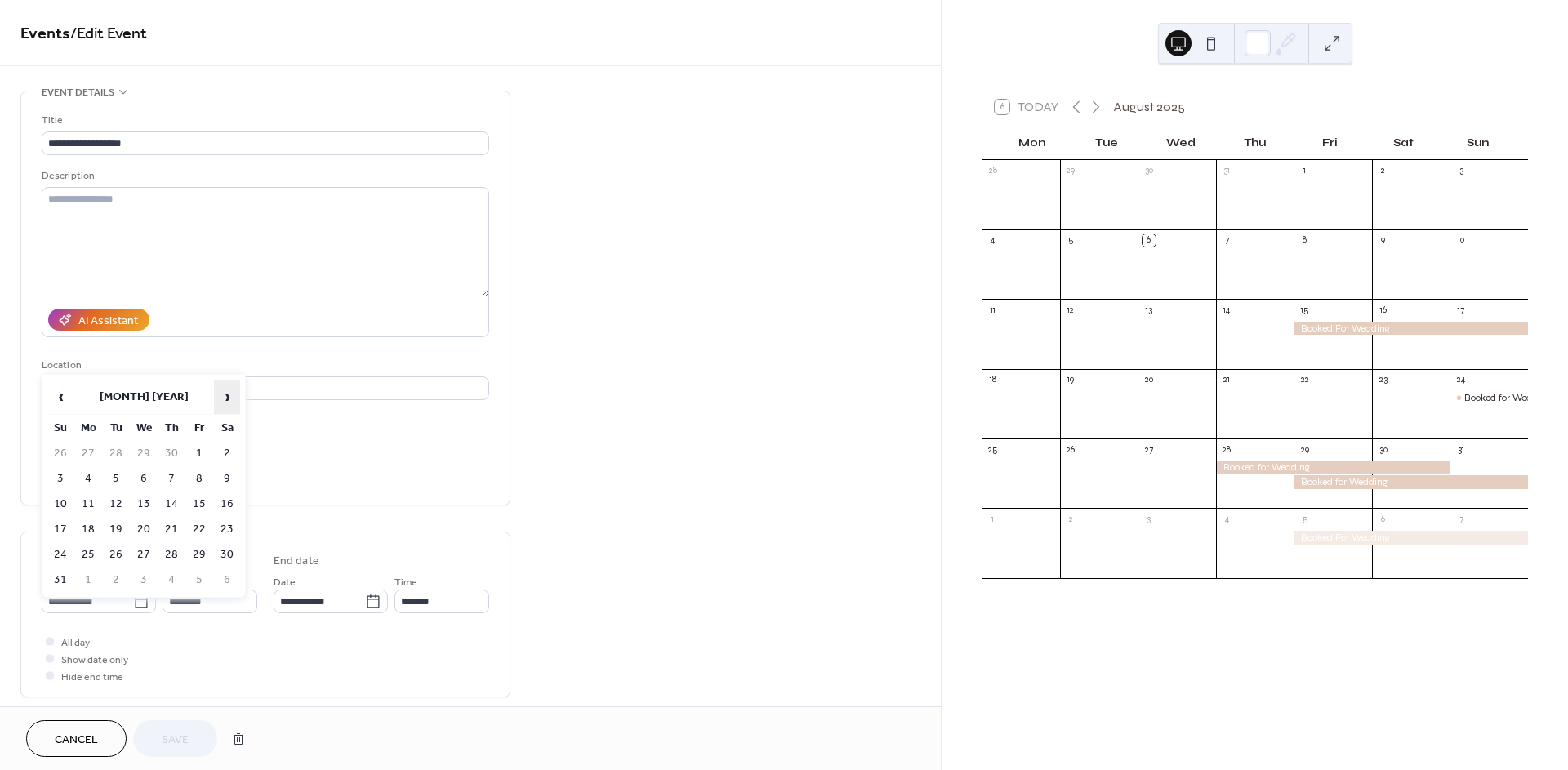 click on "›" at bounding box center [227, 397] 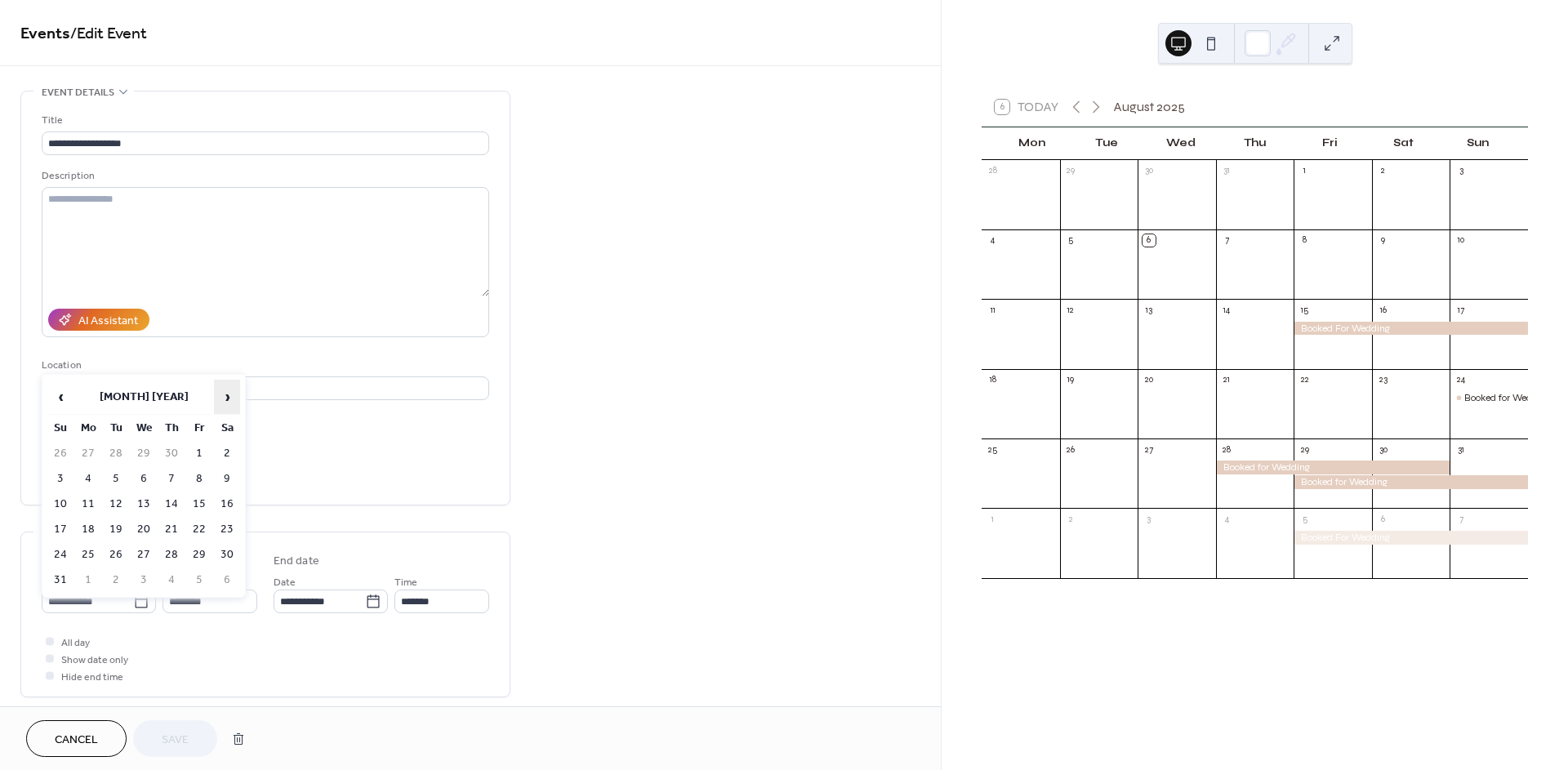click on "›" at bounding box center [227, 397] 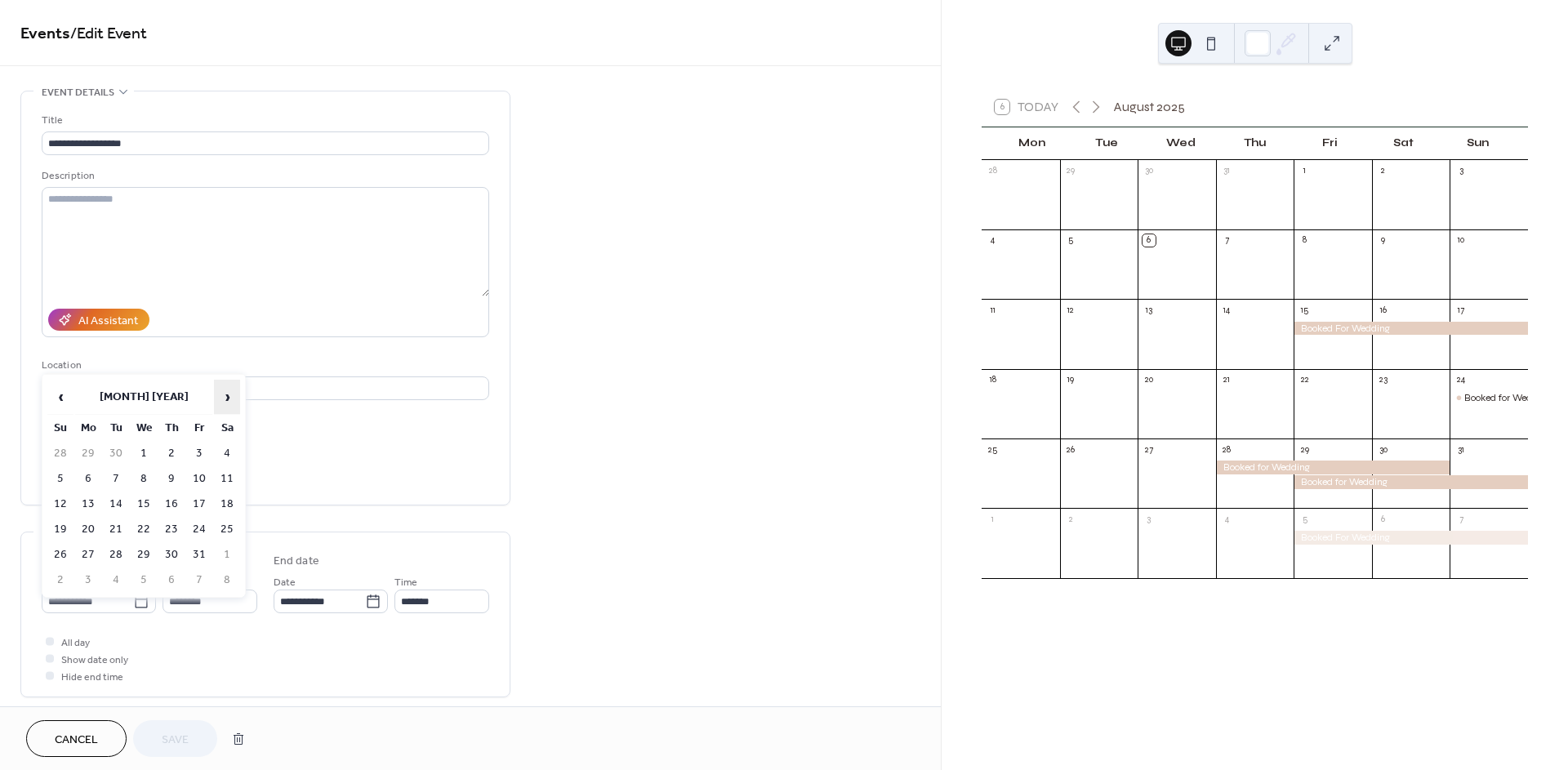 click on "›" at bounding box center [227, 397] 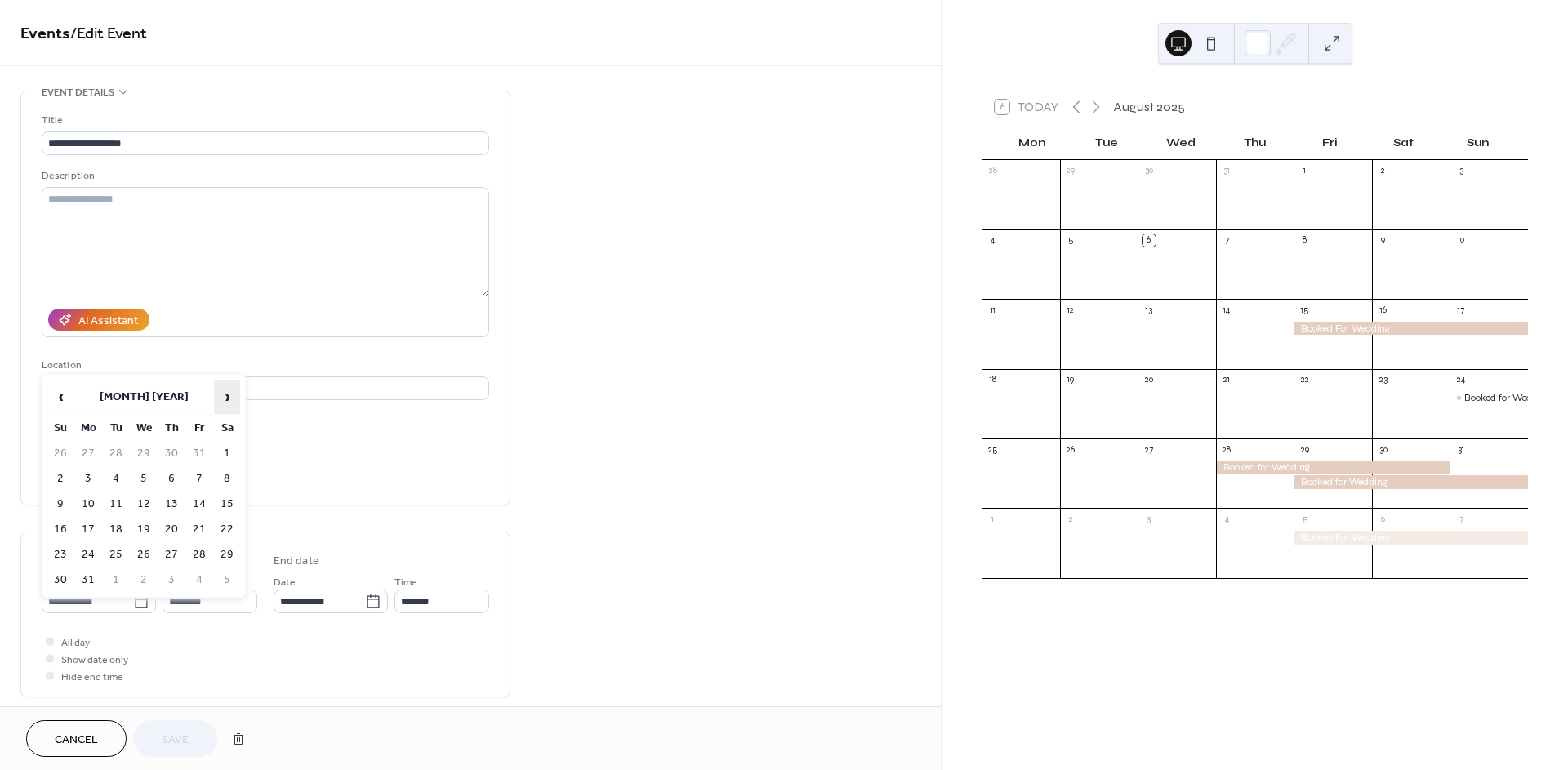 click on "›" at bounding box center [227, 397] 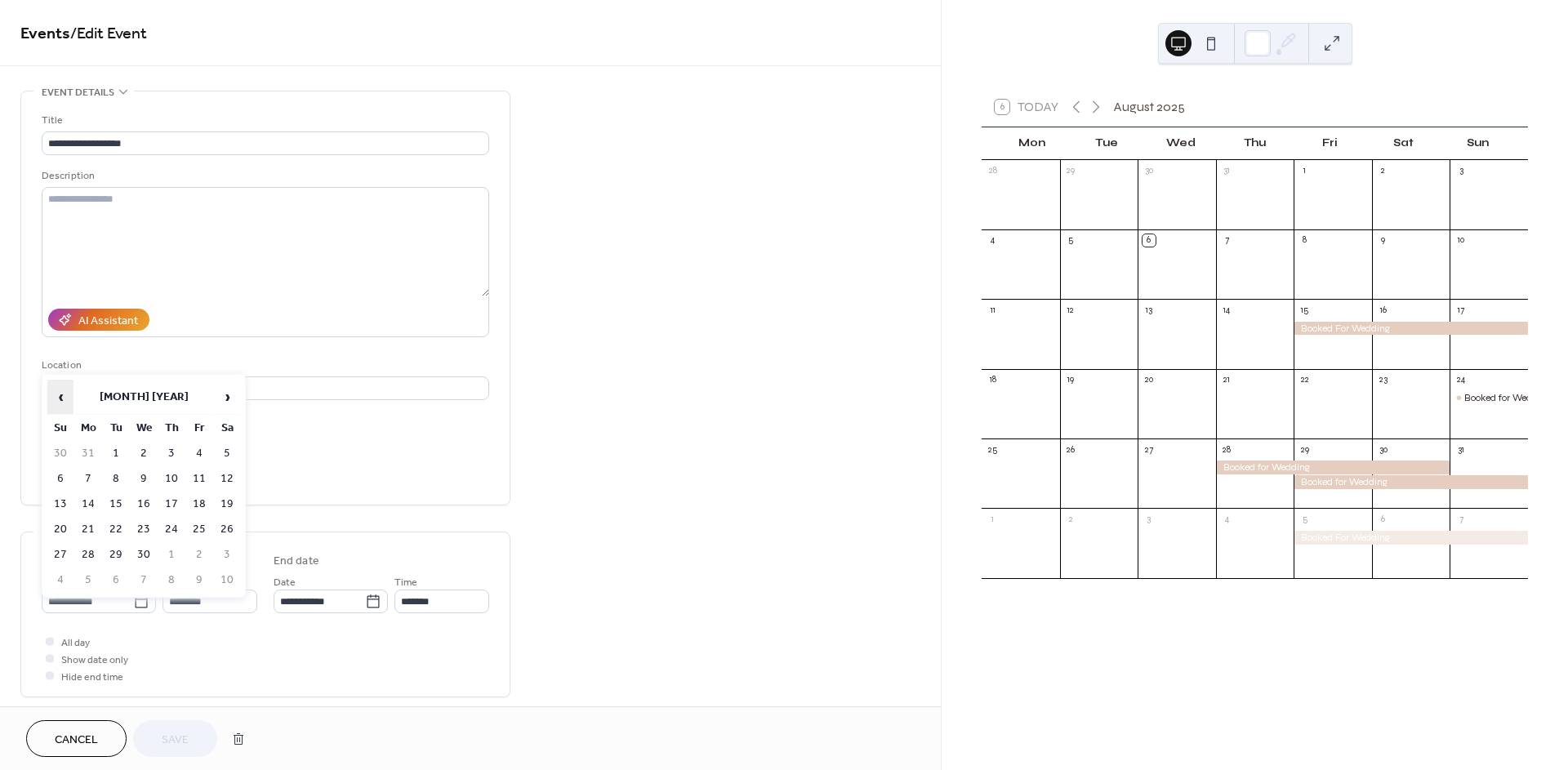 click on "‹" at bounding box center [60, 397] 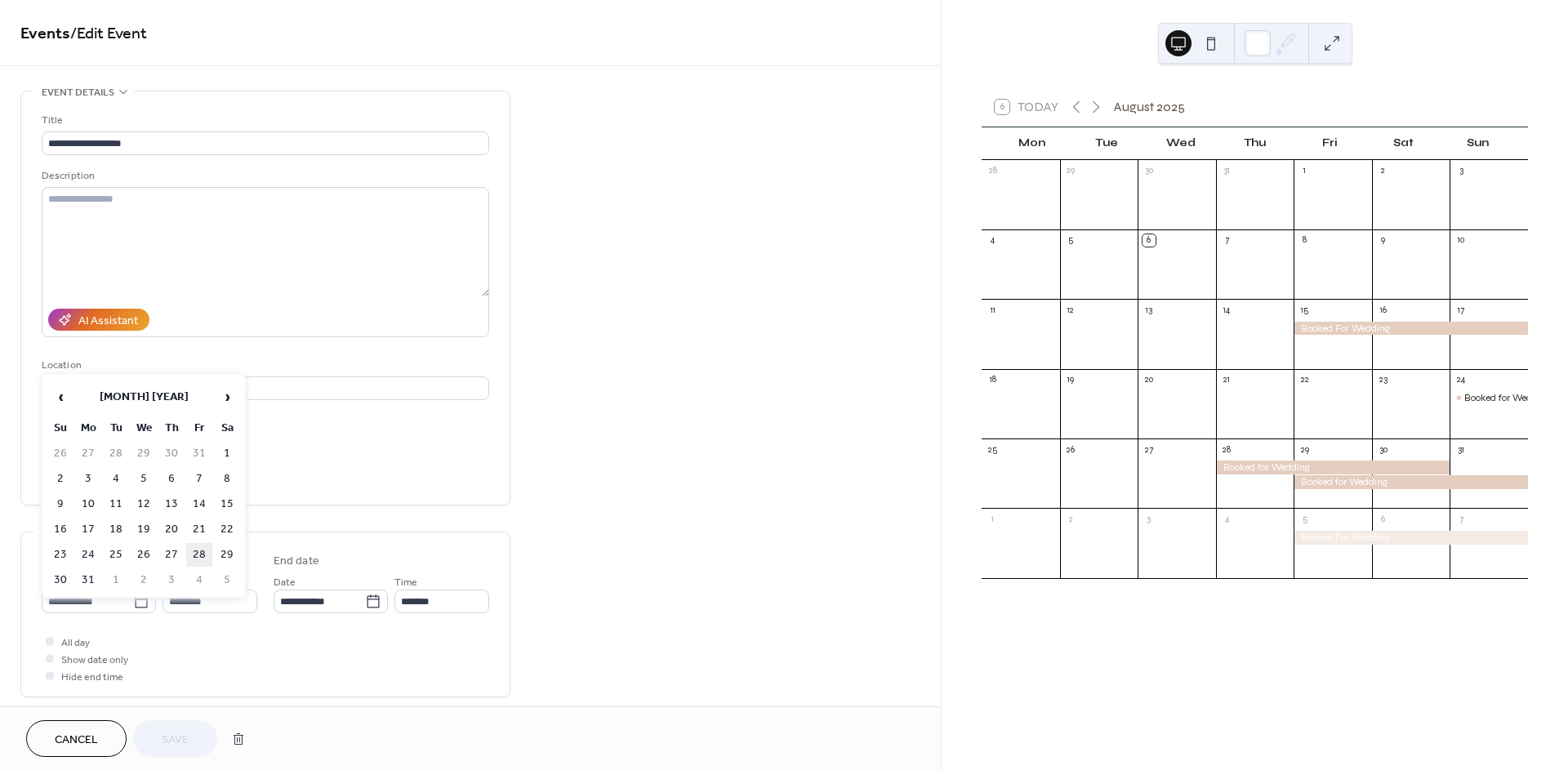 click on "28" at bounding box center [199, 554] 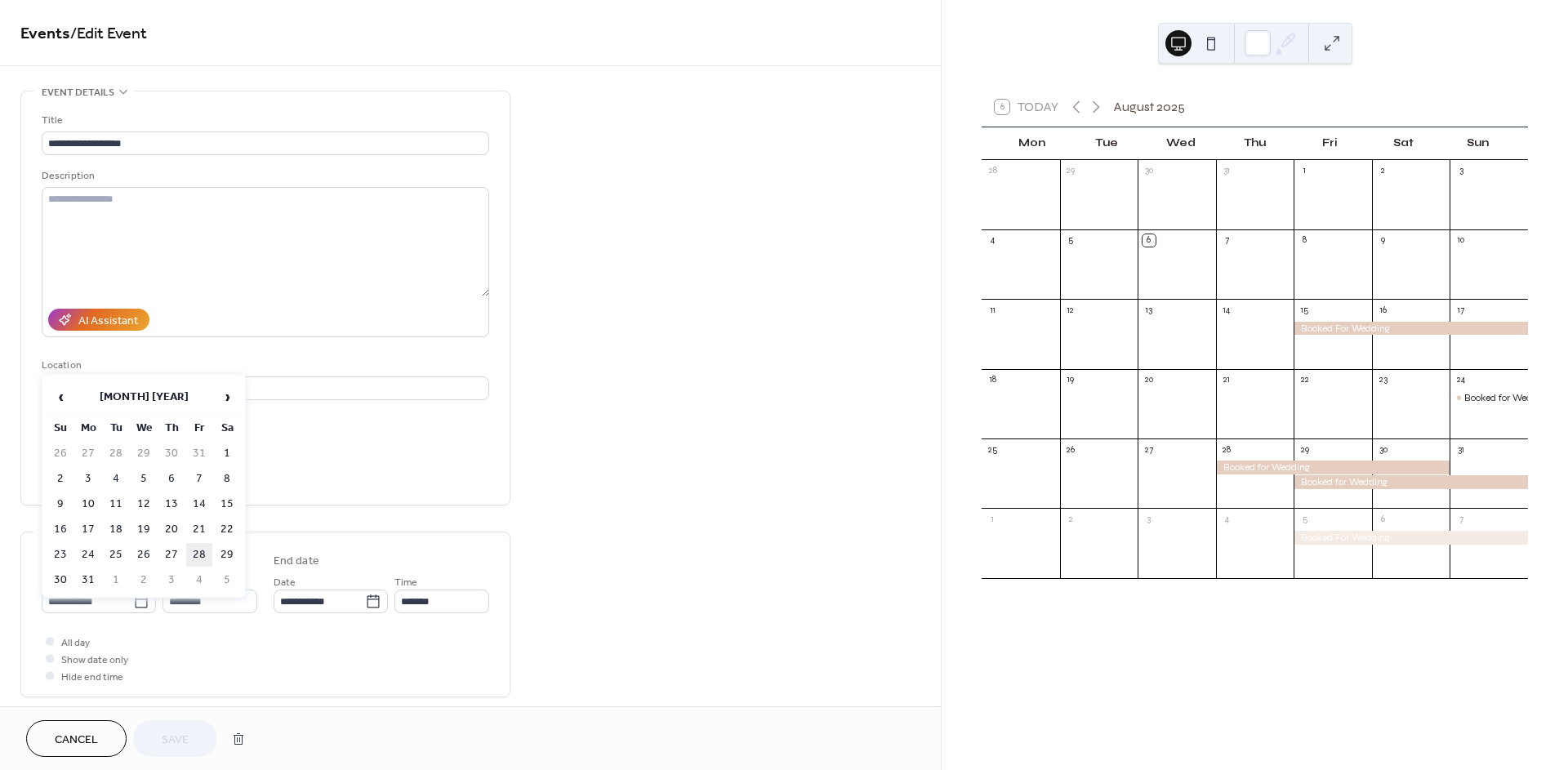 type on "**********" 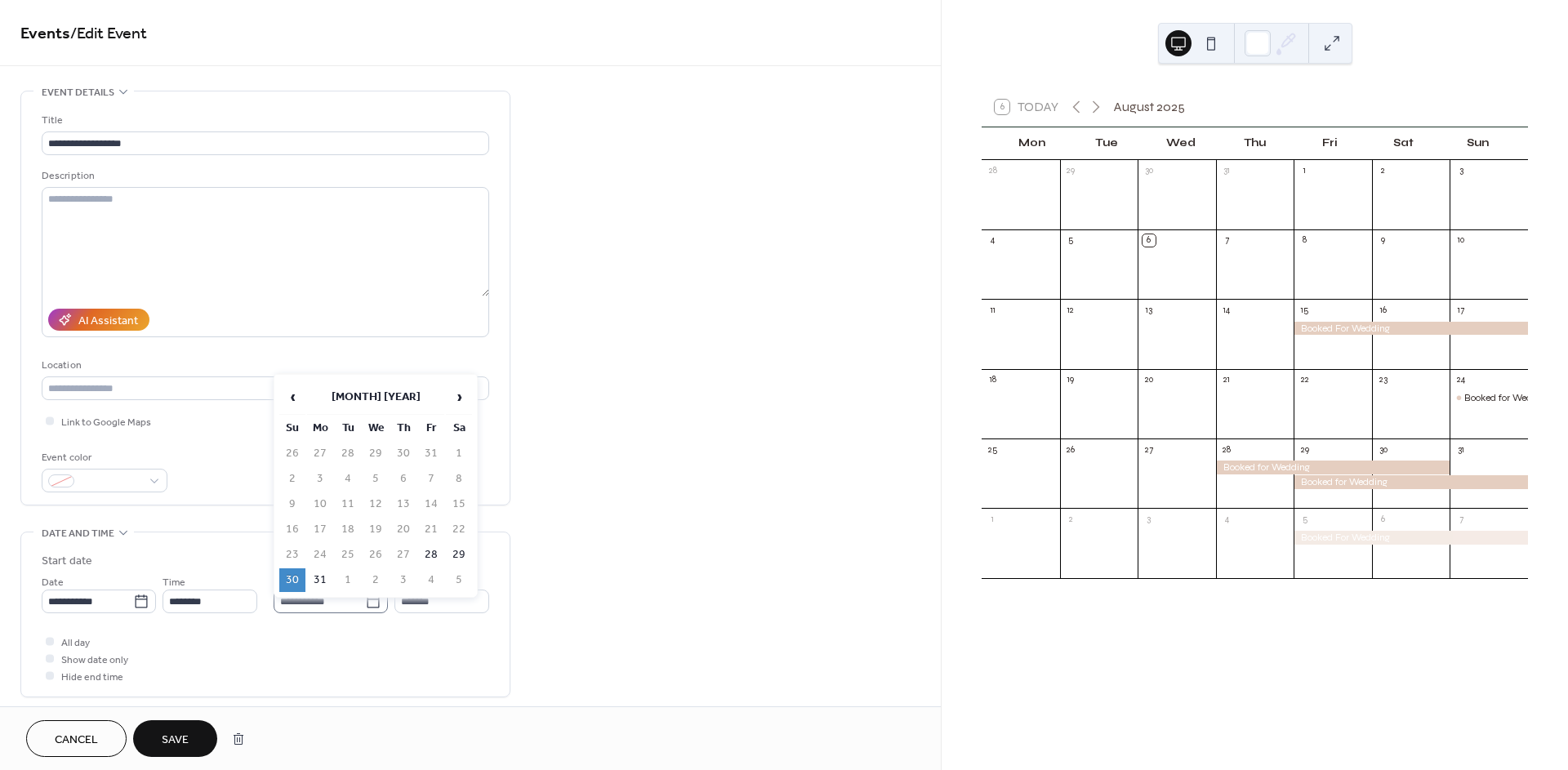 click 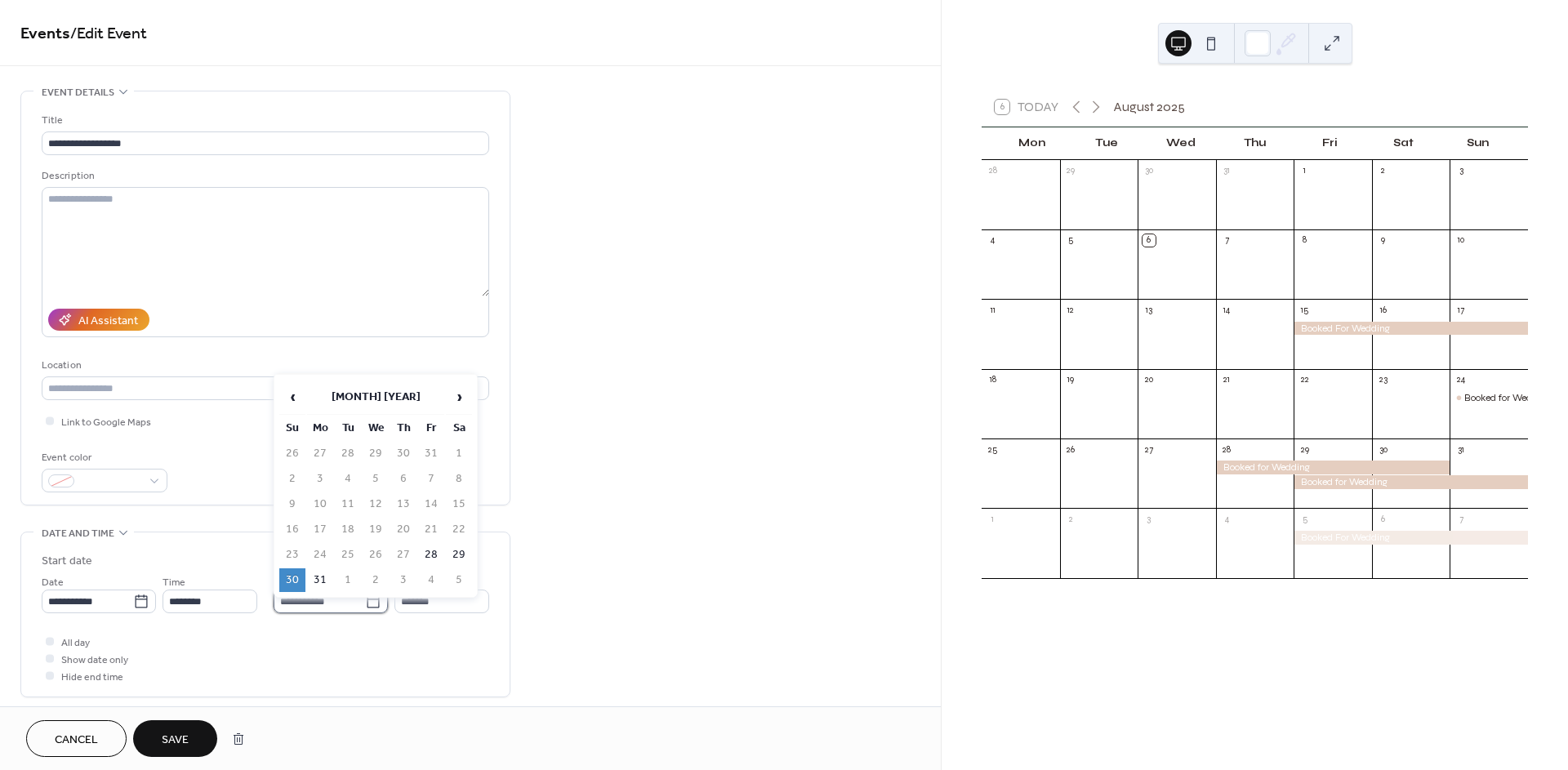 click on "**********" at bounding box center [319, 601] 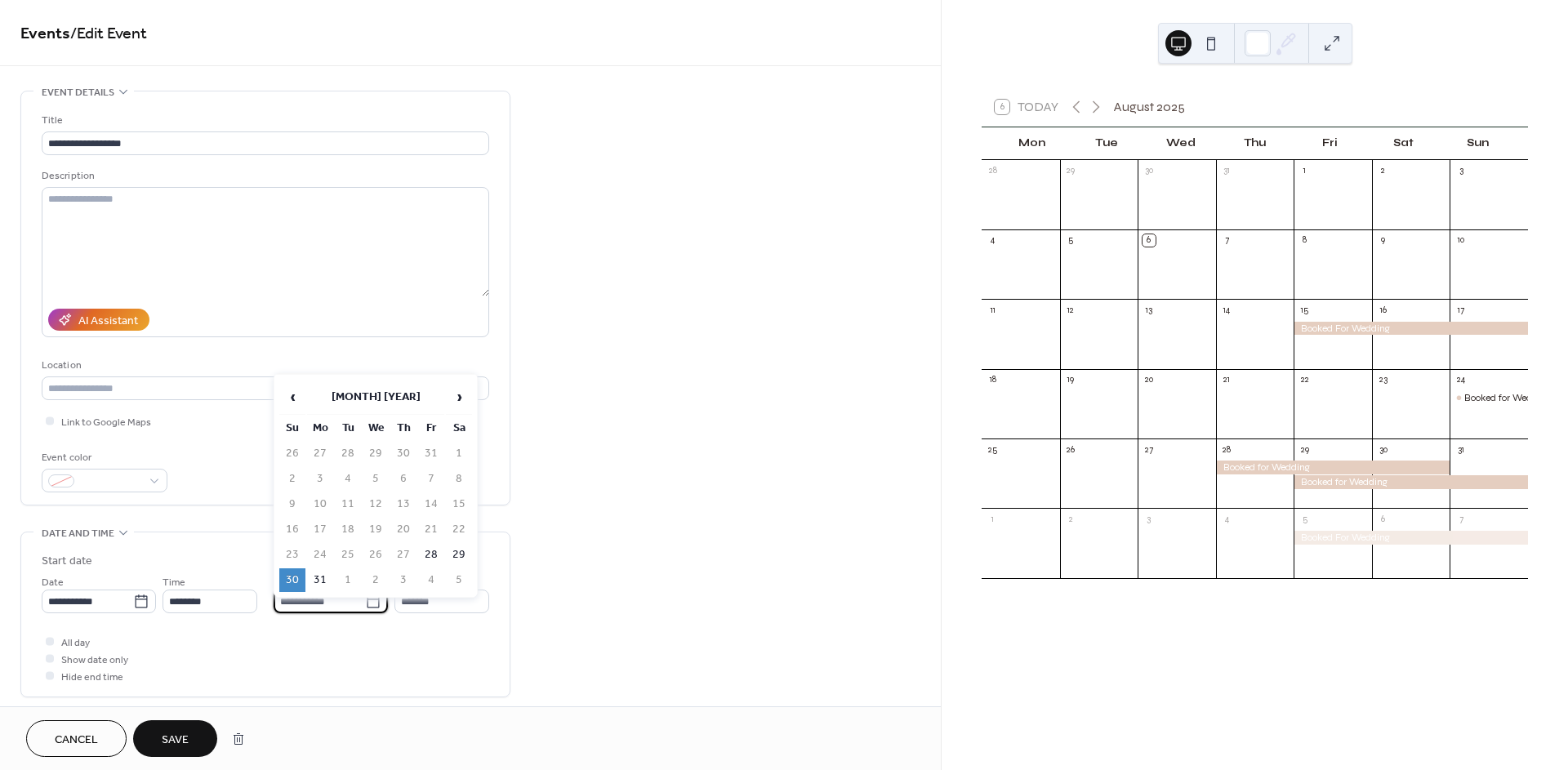click on "All day Show date only Hide end time" at bounding box center (265, 658) 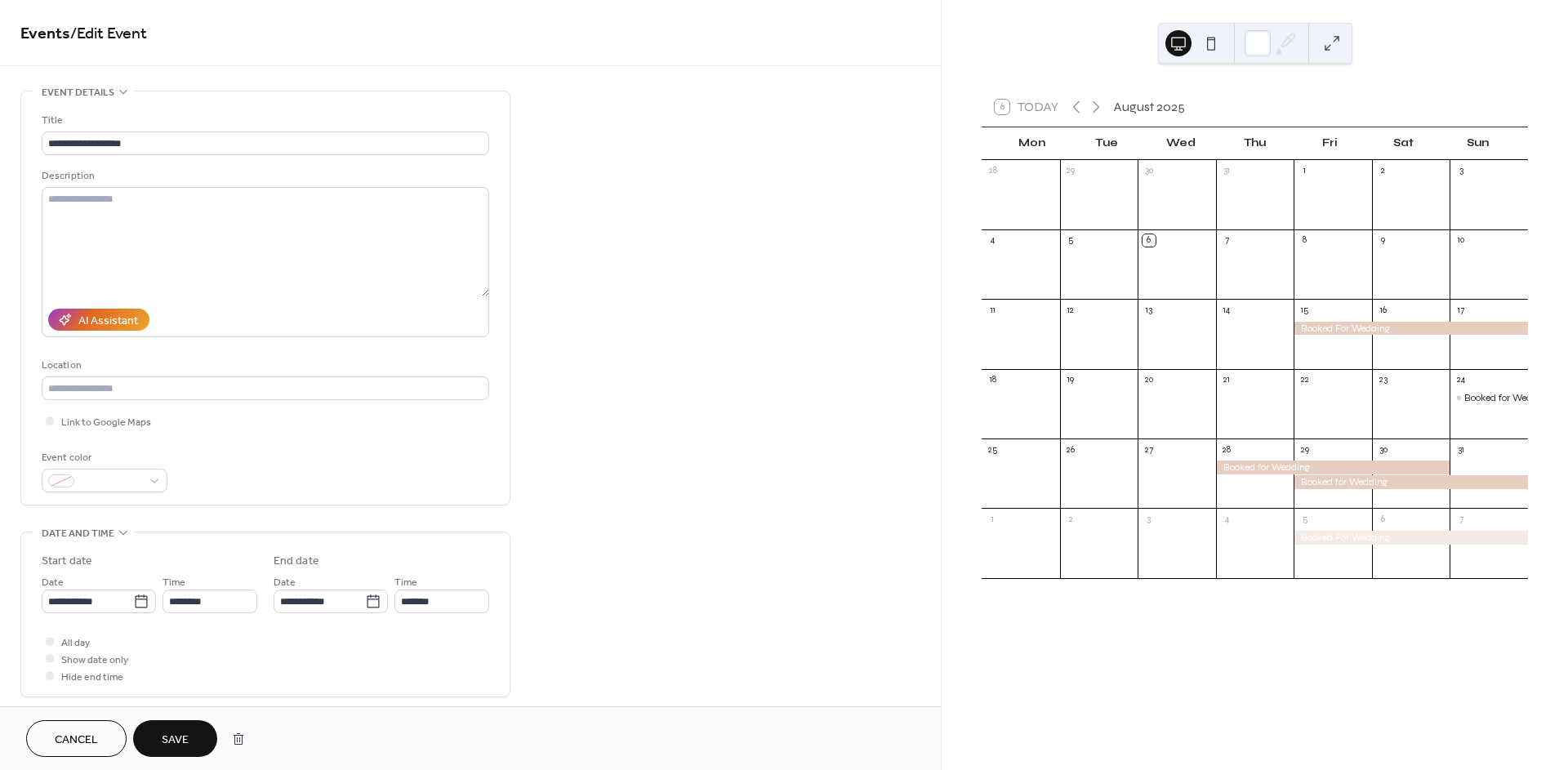 click on "Save" at bounding box center (175, 738) 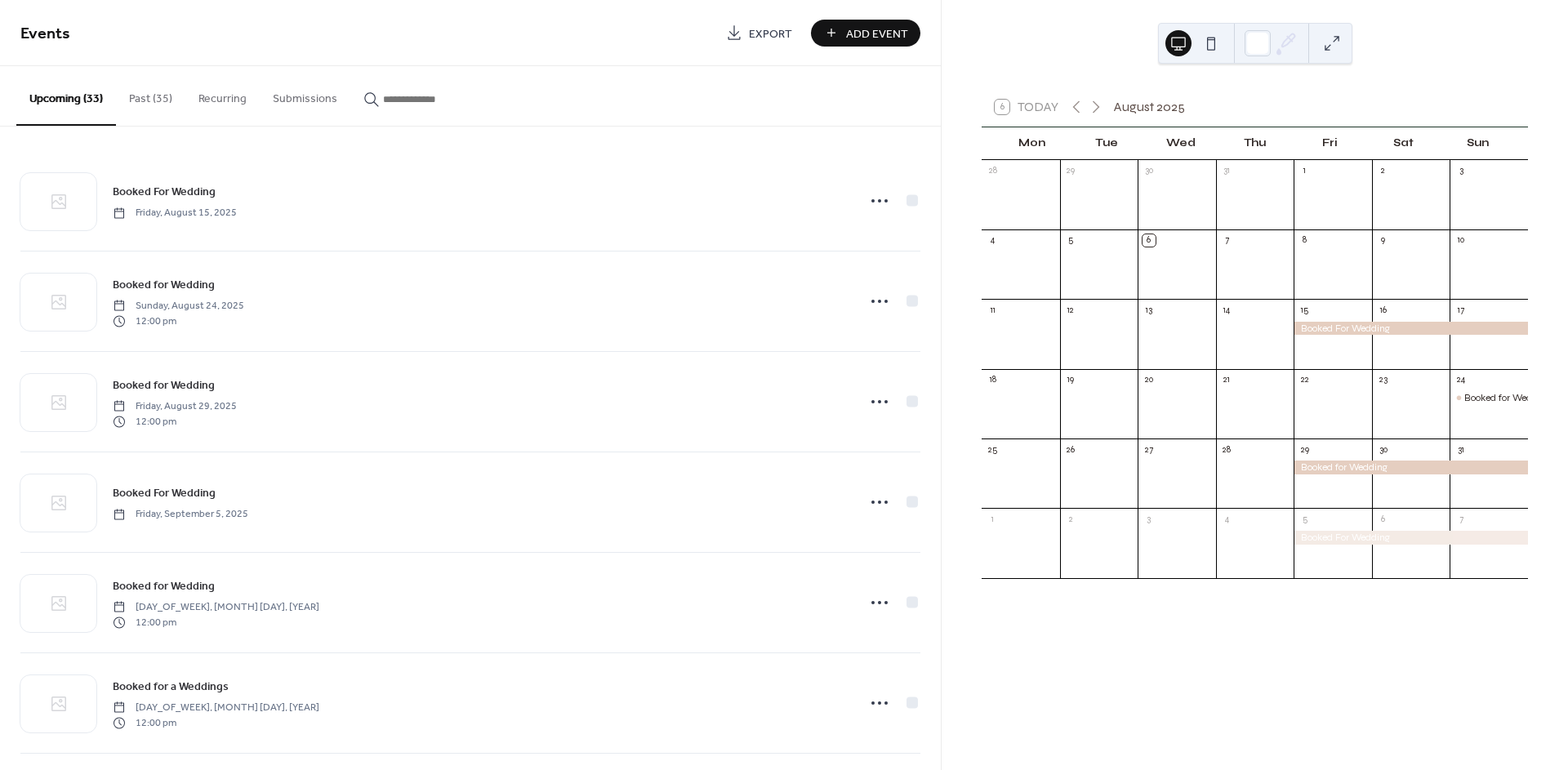 click on "Add Event" at bounding box center [866, 33] 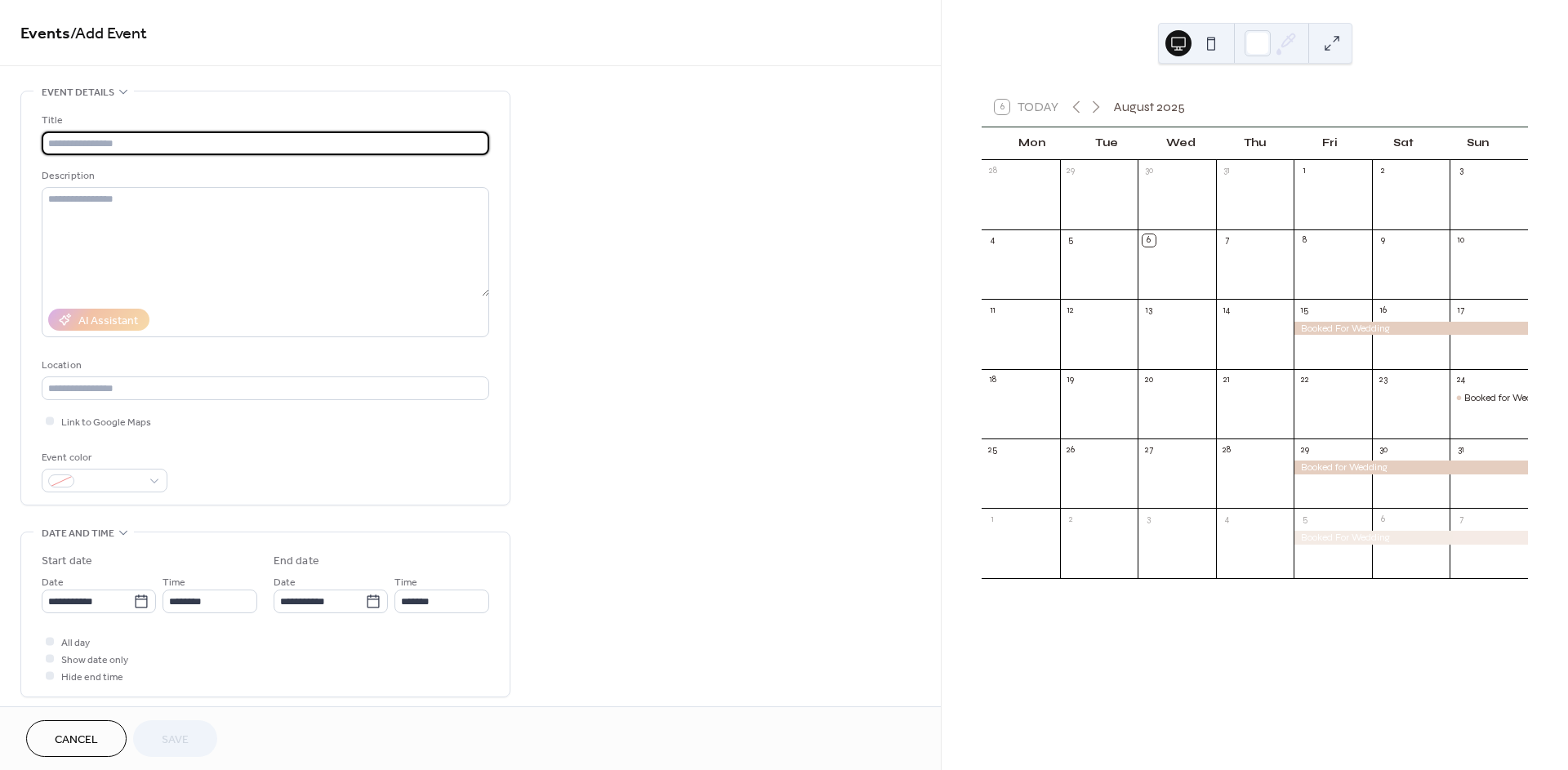 click on "Cancel" at bounding box center [76, 740] 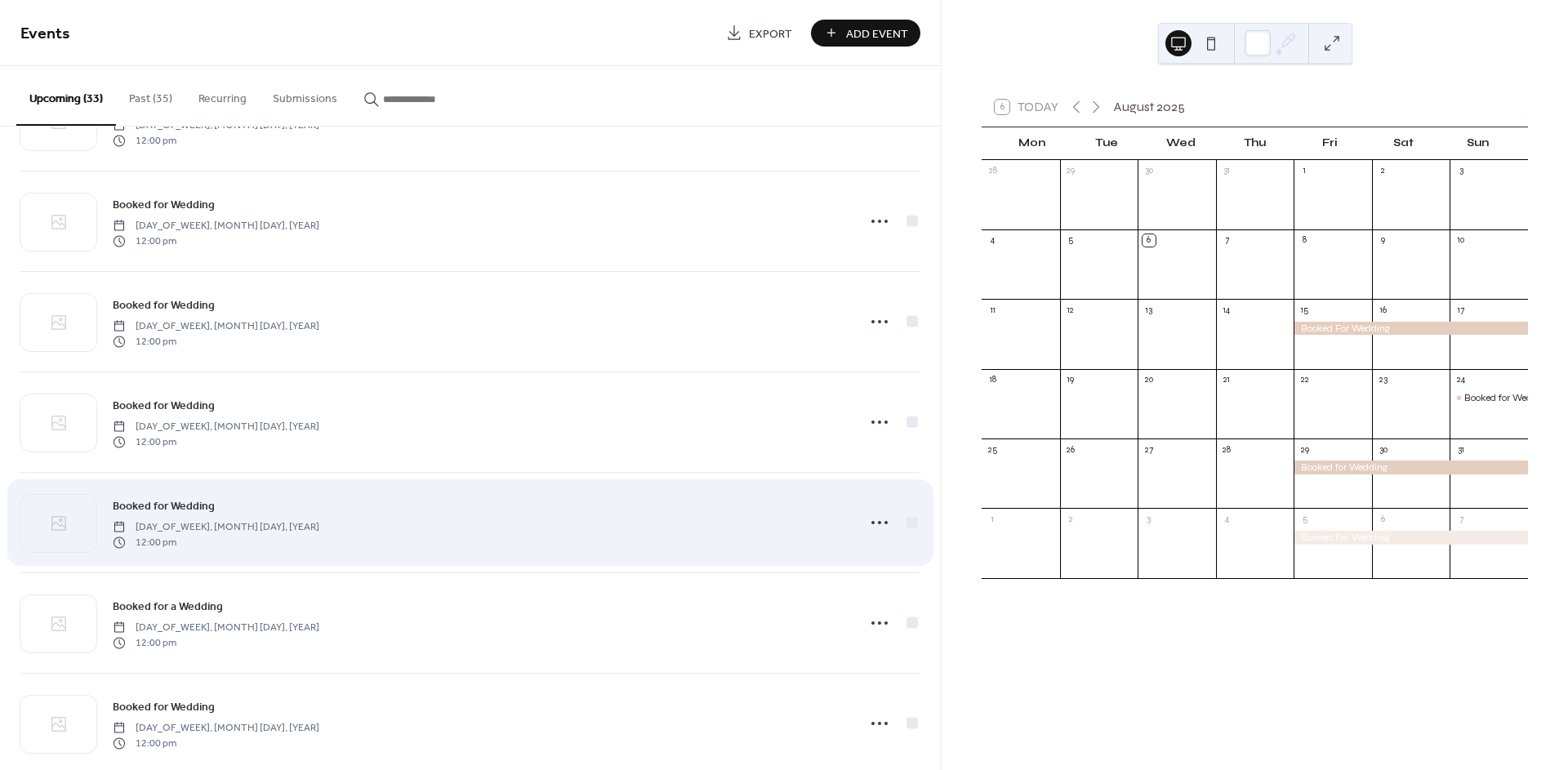 scroll, scrollTop: 2721, scrollLeft: 0, axis: vertical 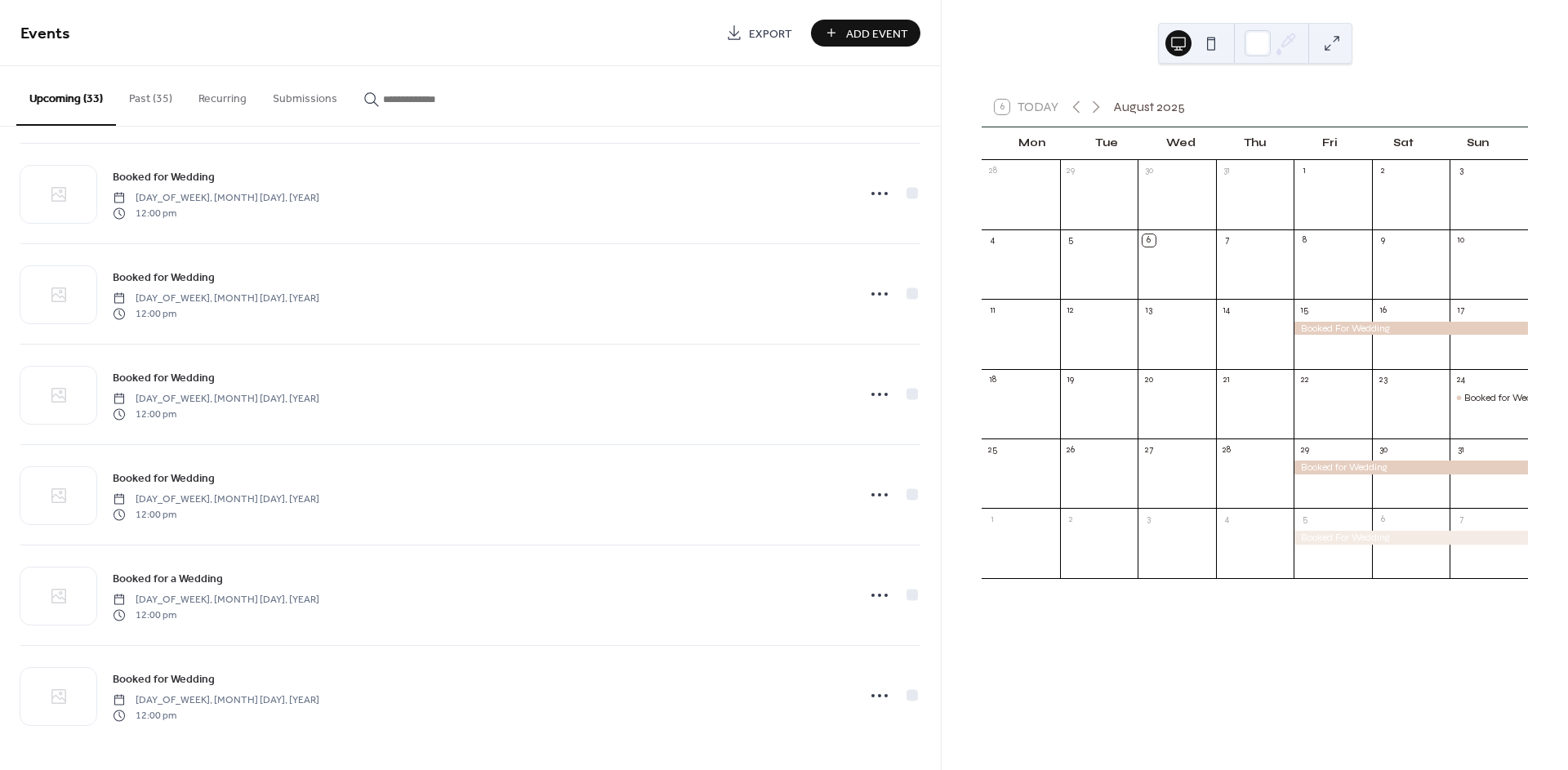 click on "Add Event" at bounding box center [866, 33] 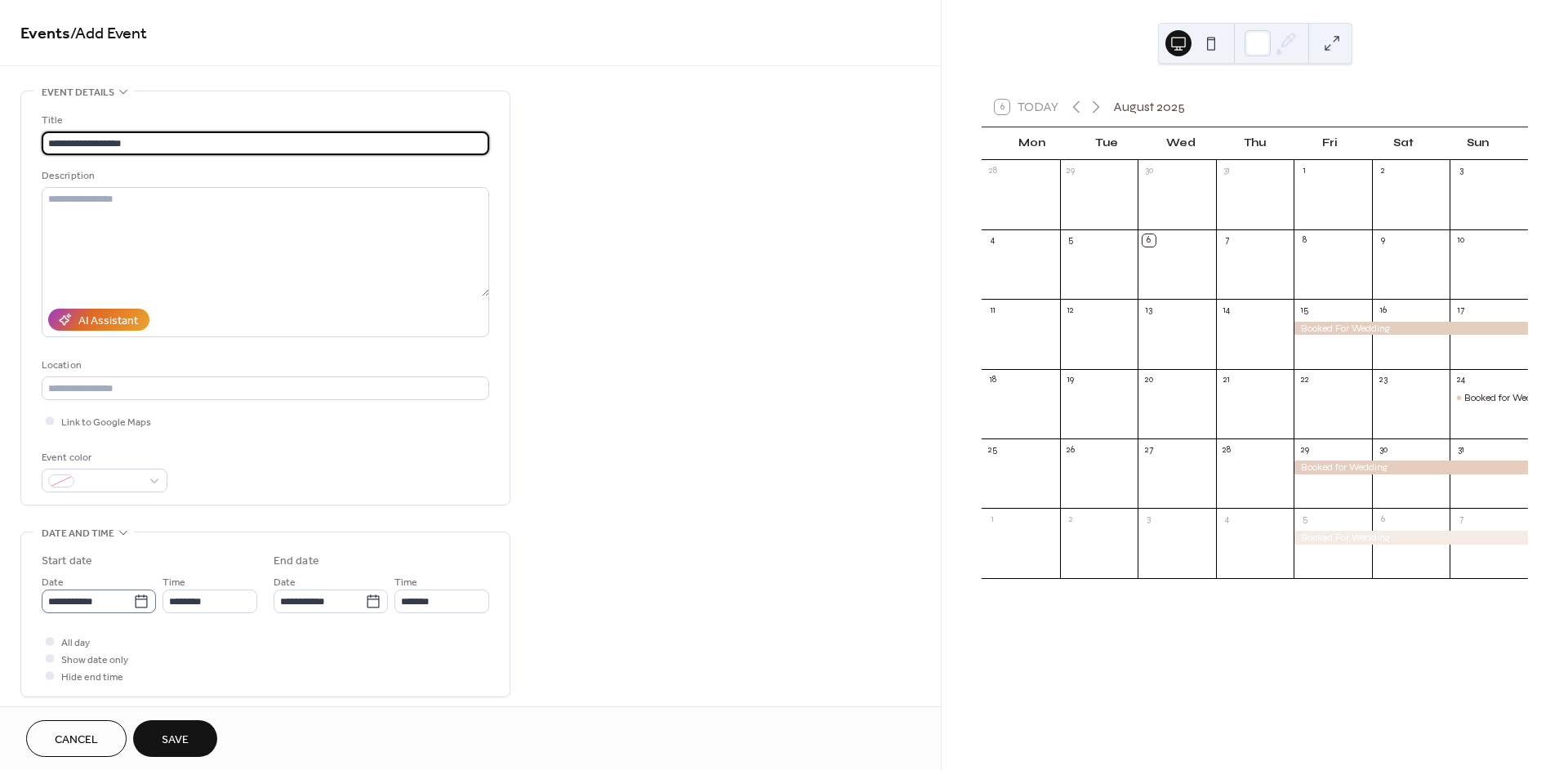 type on "**********" 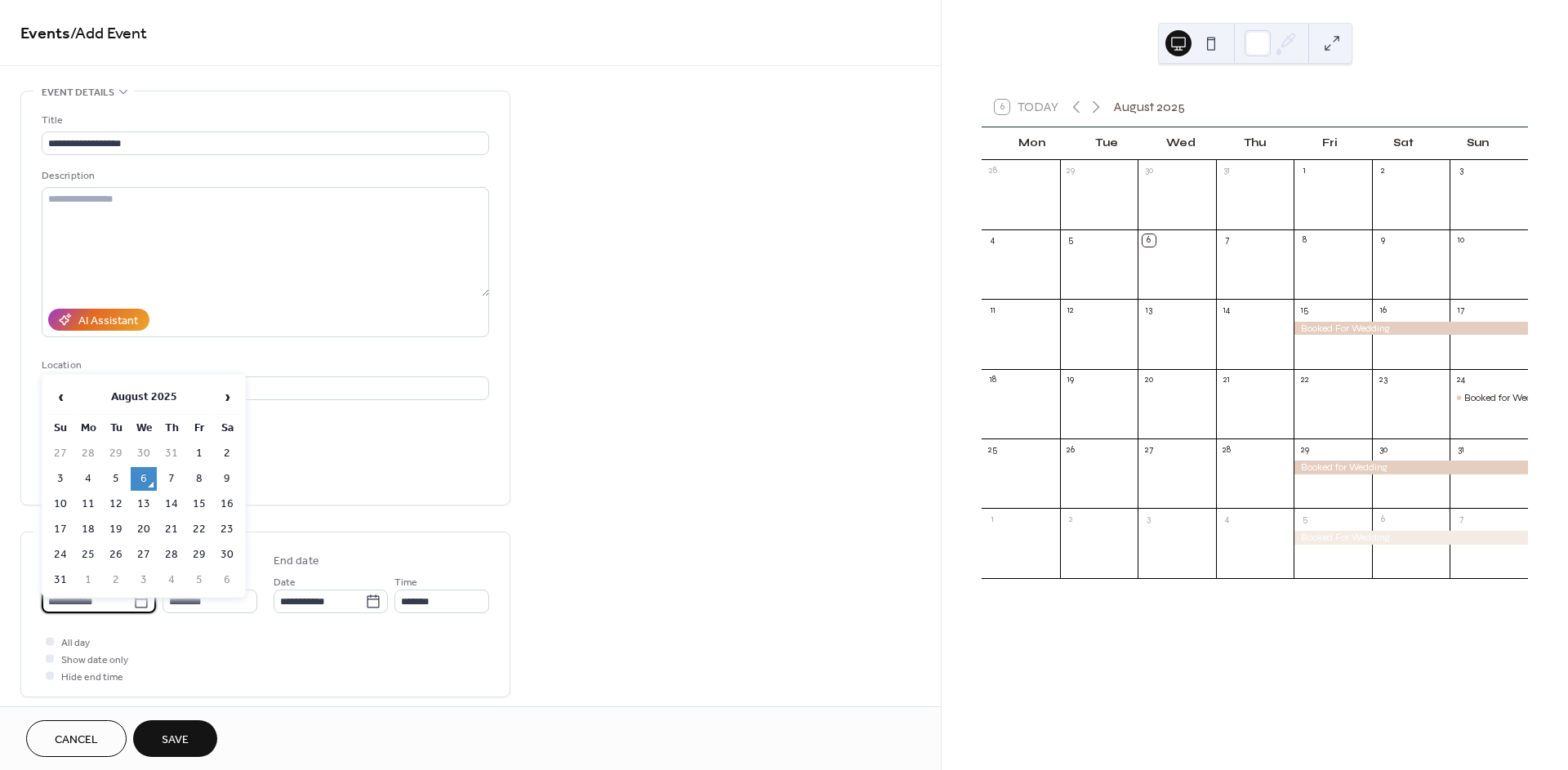 click on "**********" at bounding box center (87, 601) 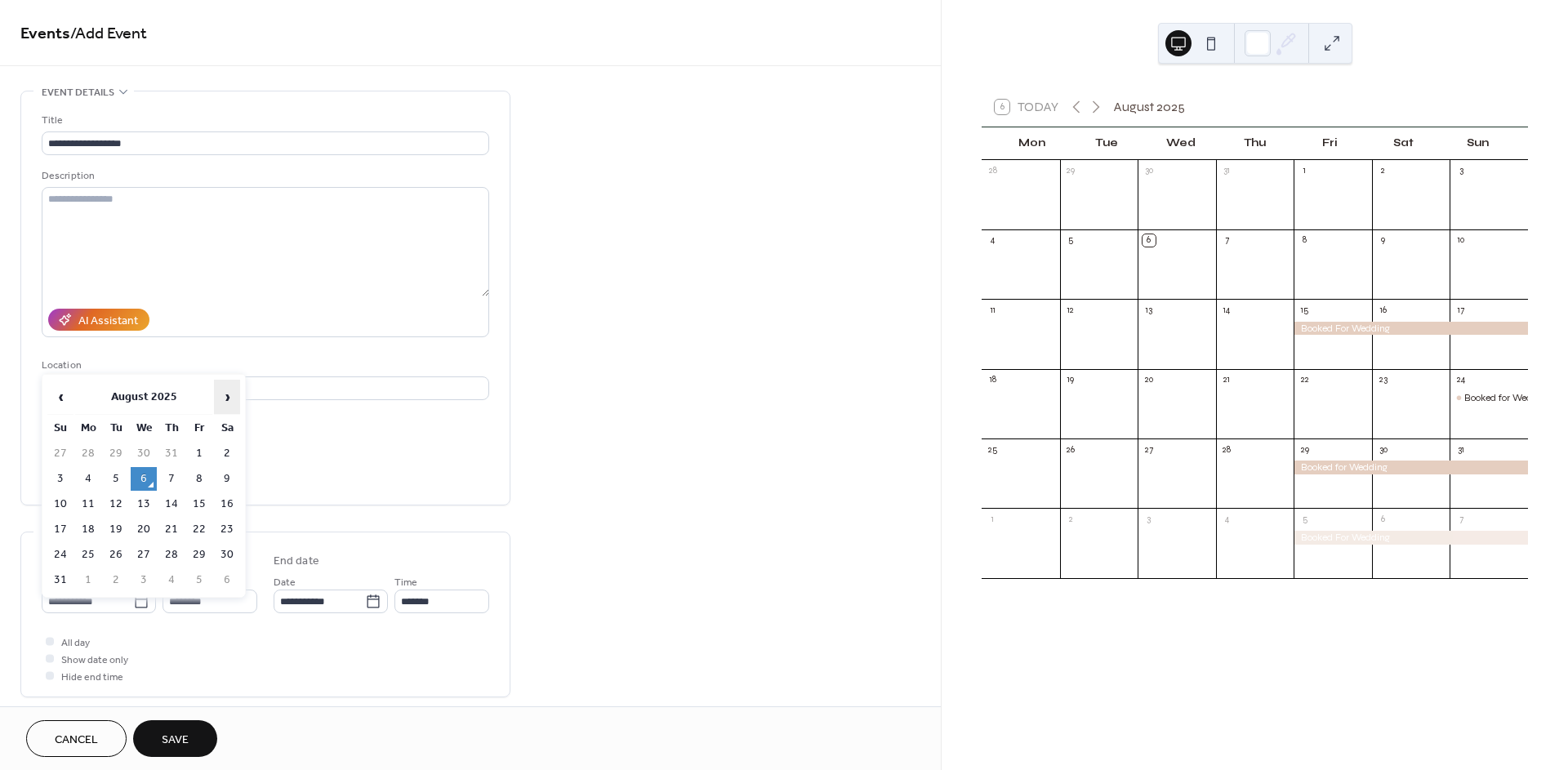 click on "›" at bounding box center (227, 397) 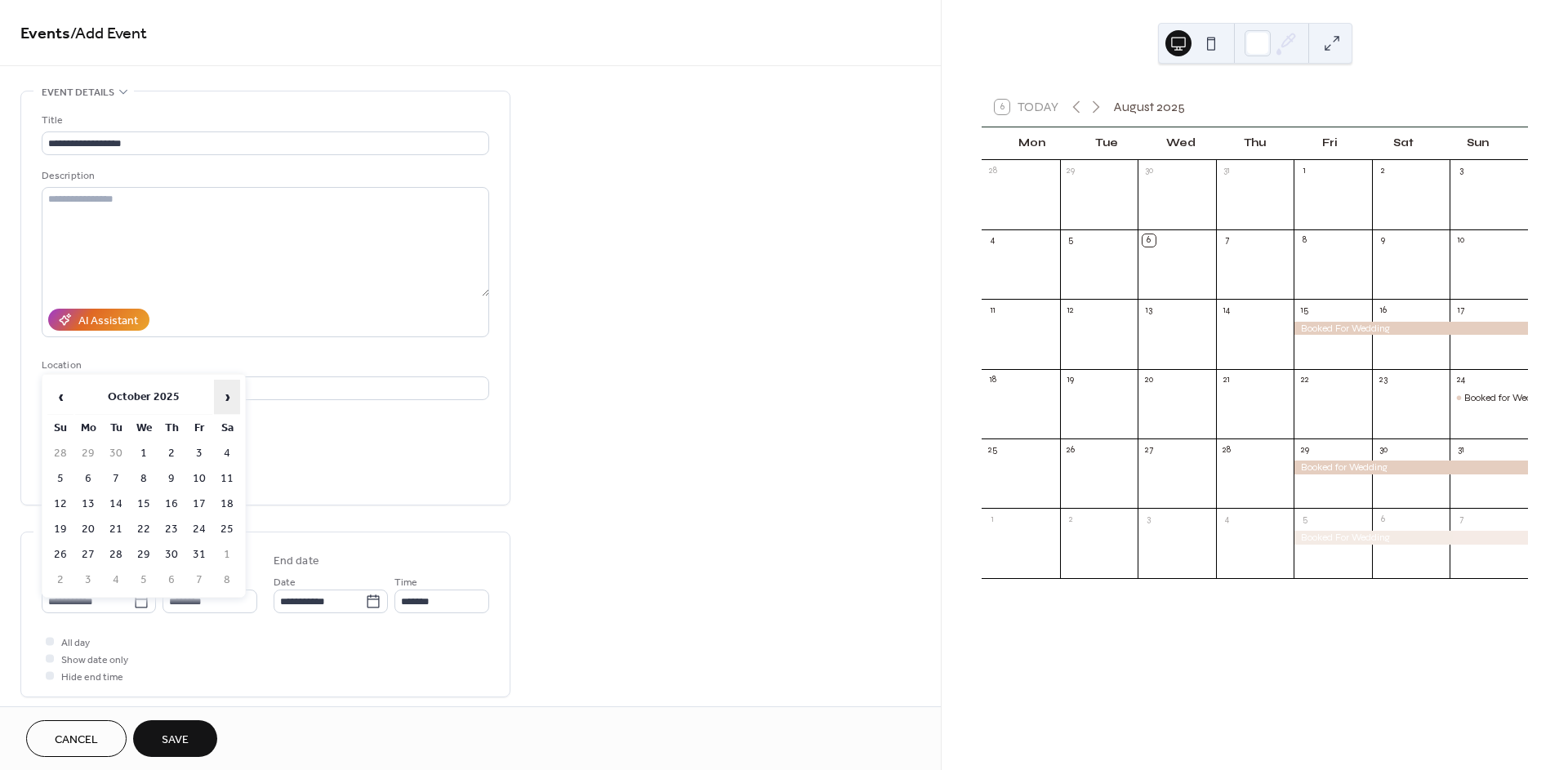 click on "›" at bounding box center (227, 397) 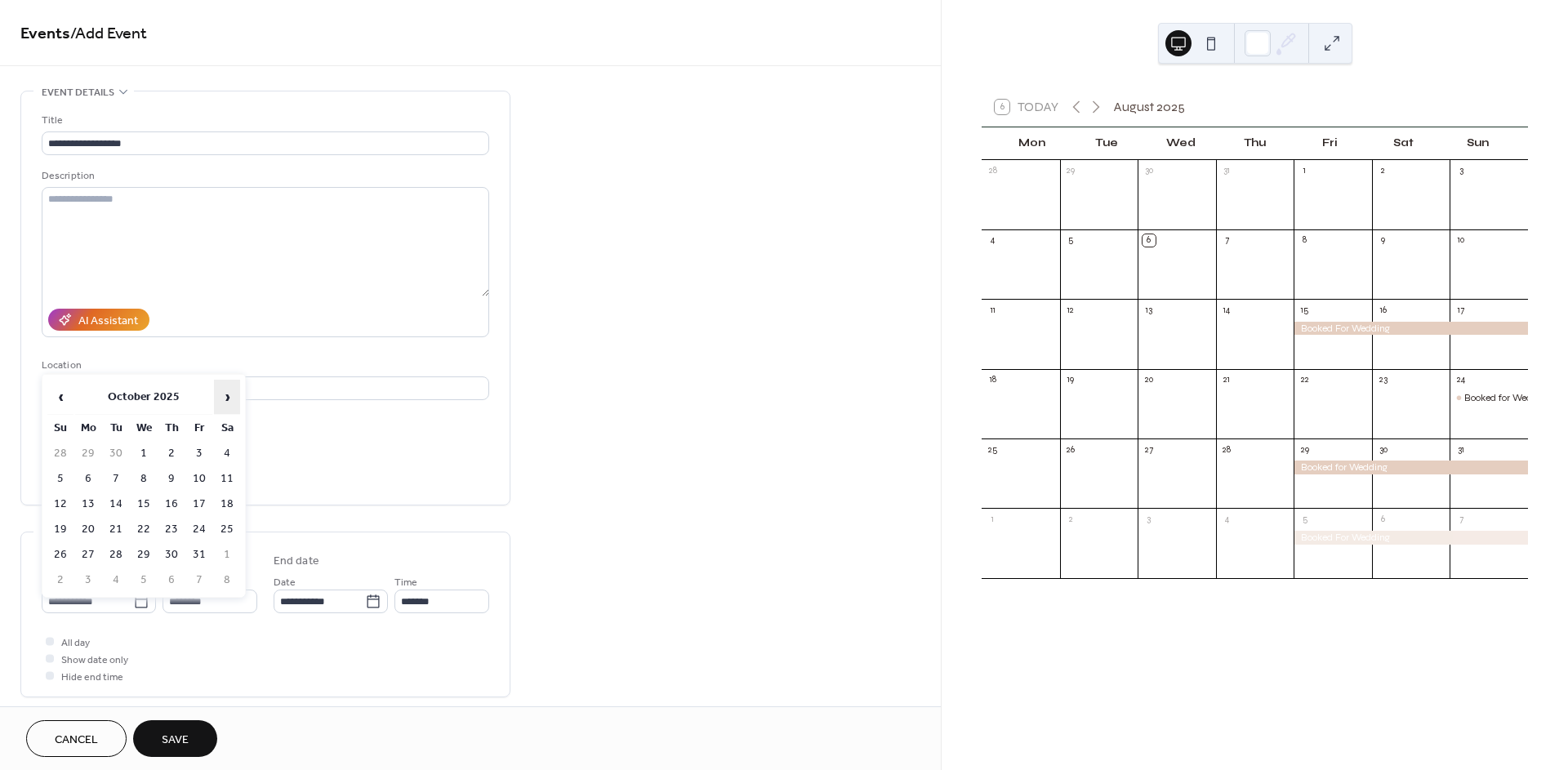 click on "›" at bounding box center (227, 397) 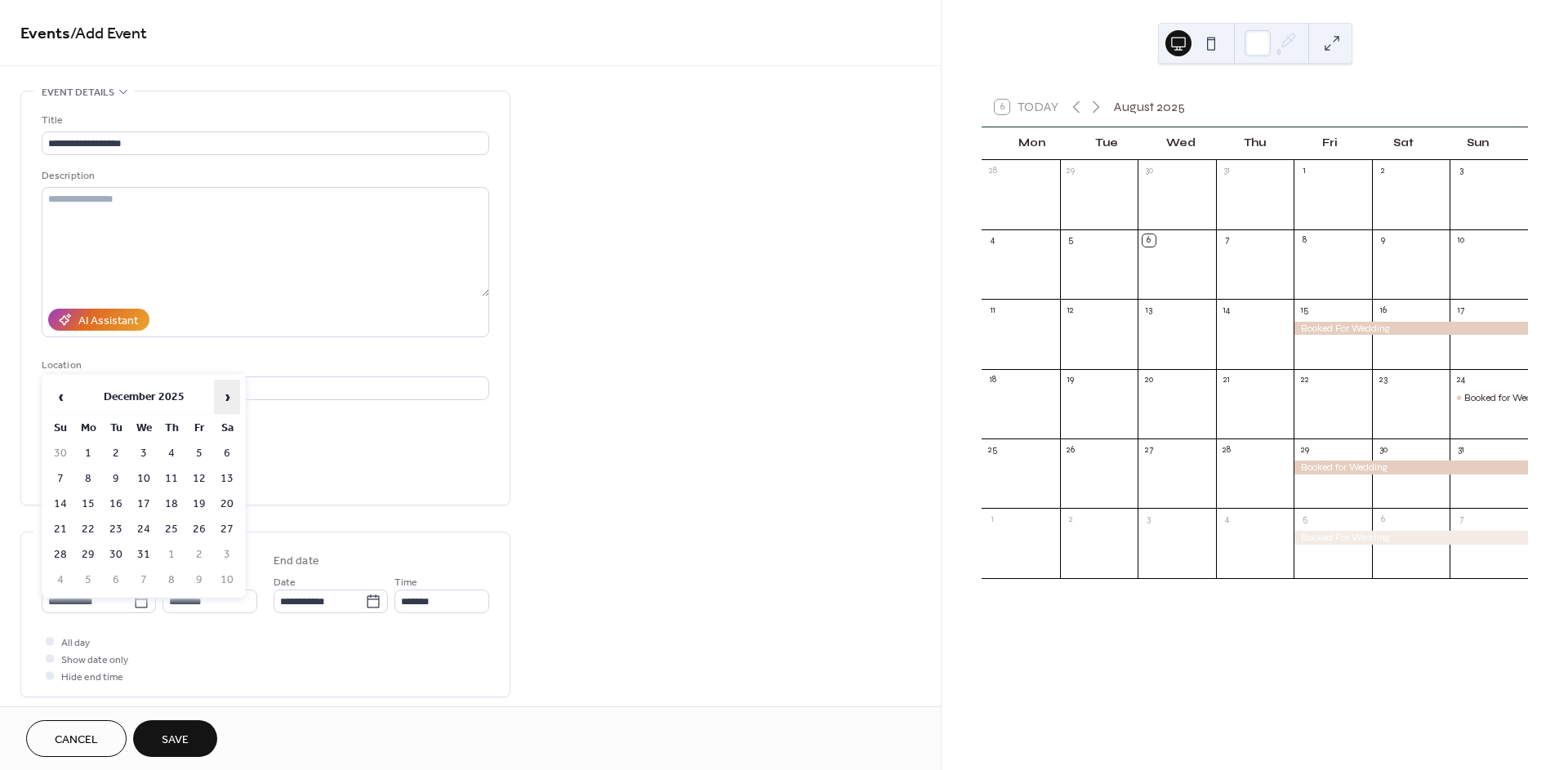 click on "›" at bounding box center (227, 397) 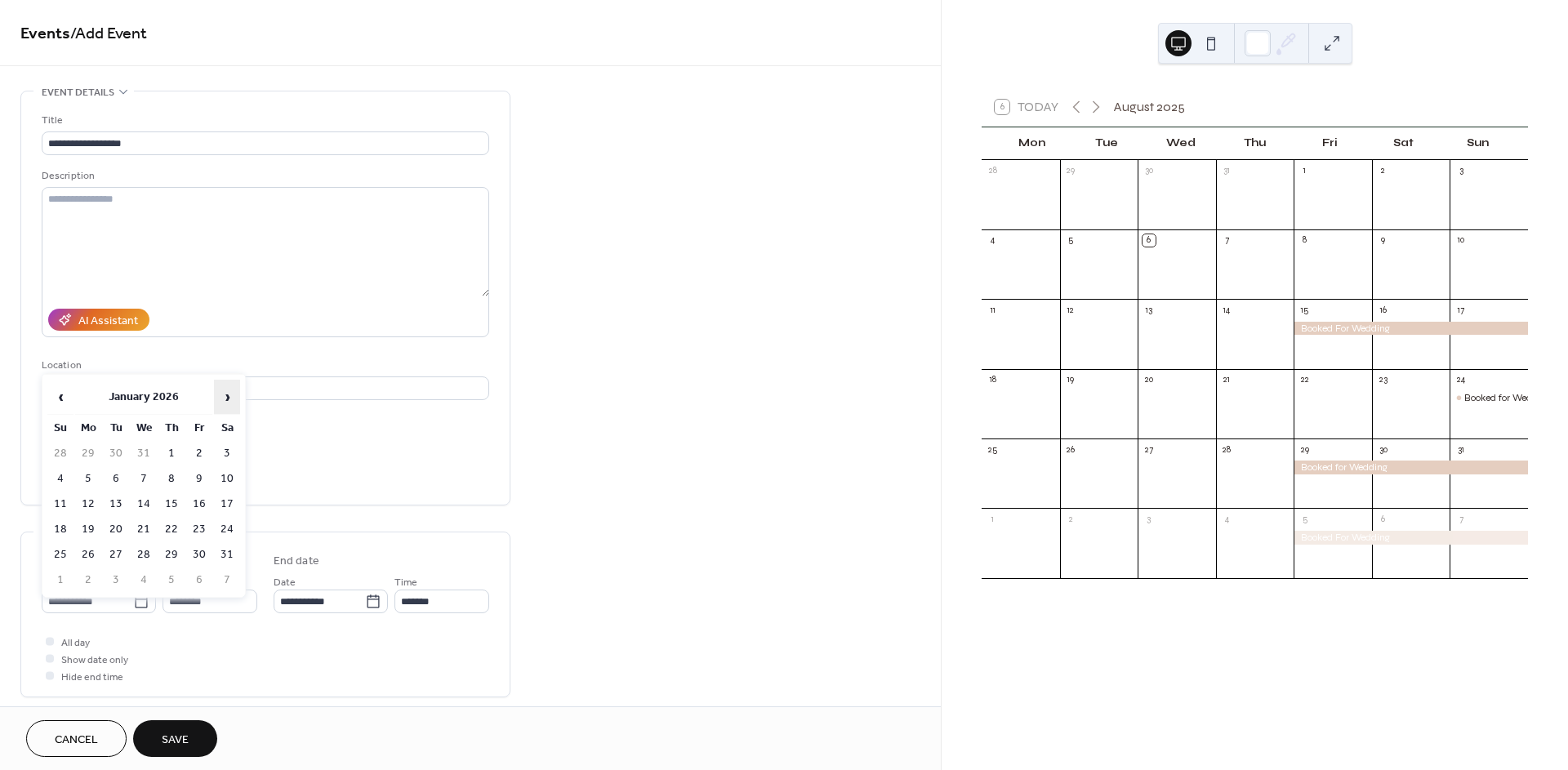 click on "›" at bounding box center (227, 397) 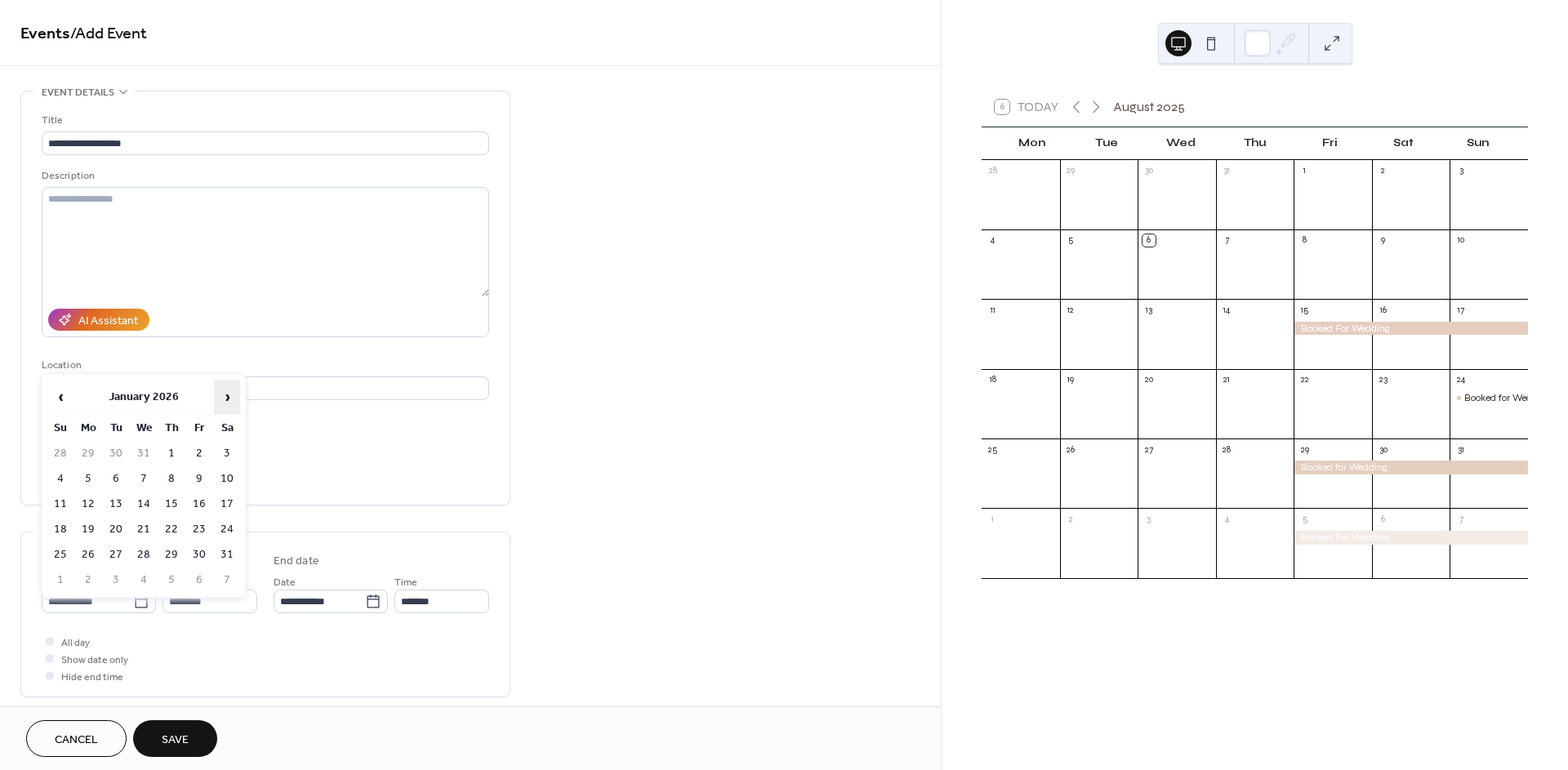 click on "›" at bounding box center (227, 397) 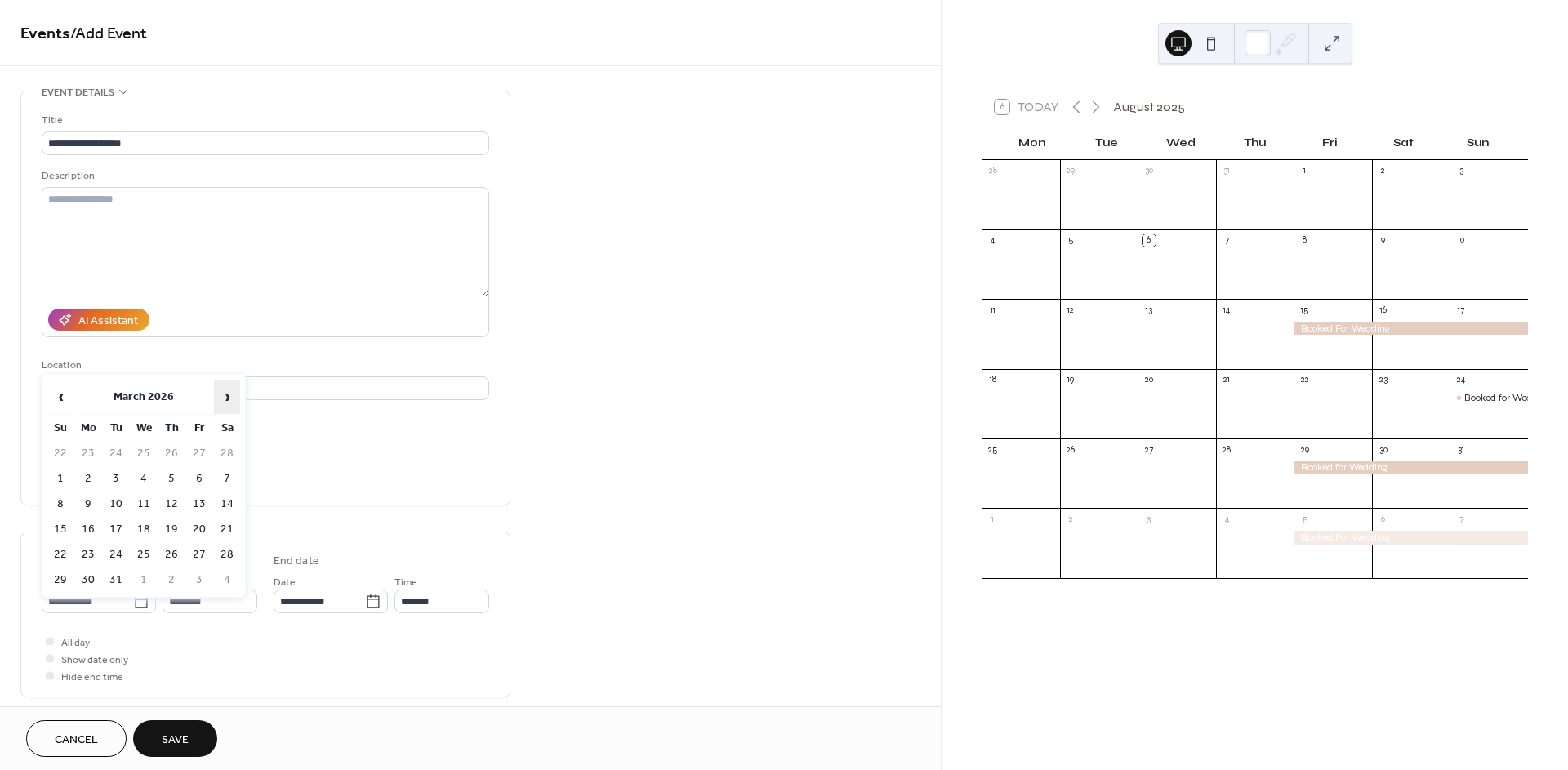 click on "›" at bounding box center [227, 397] 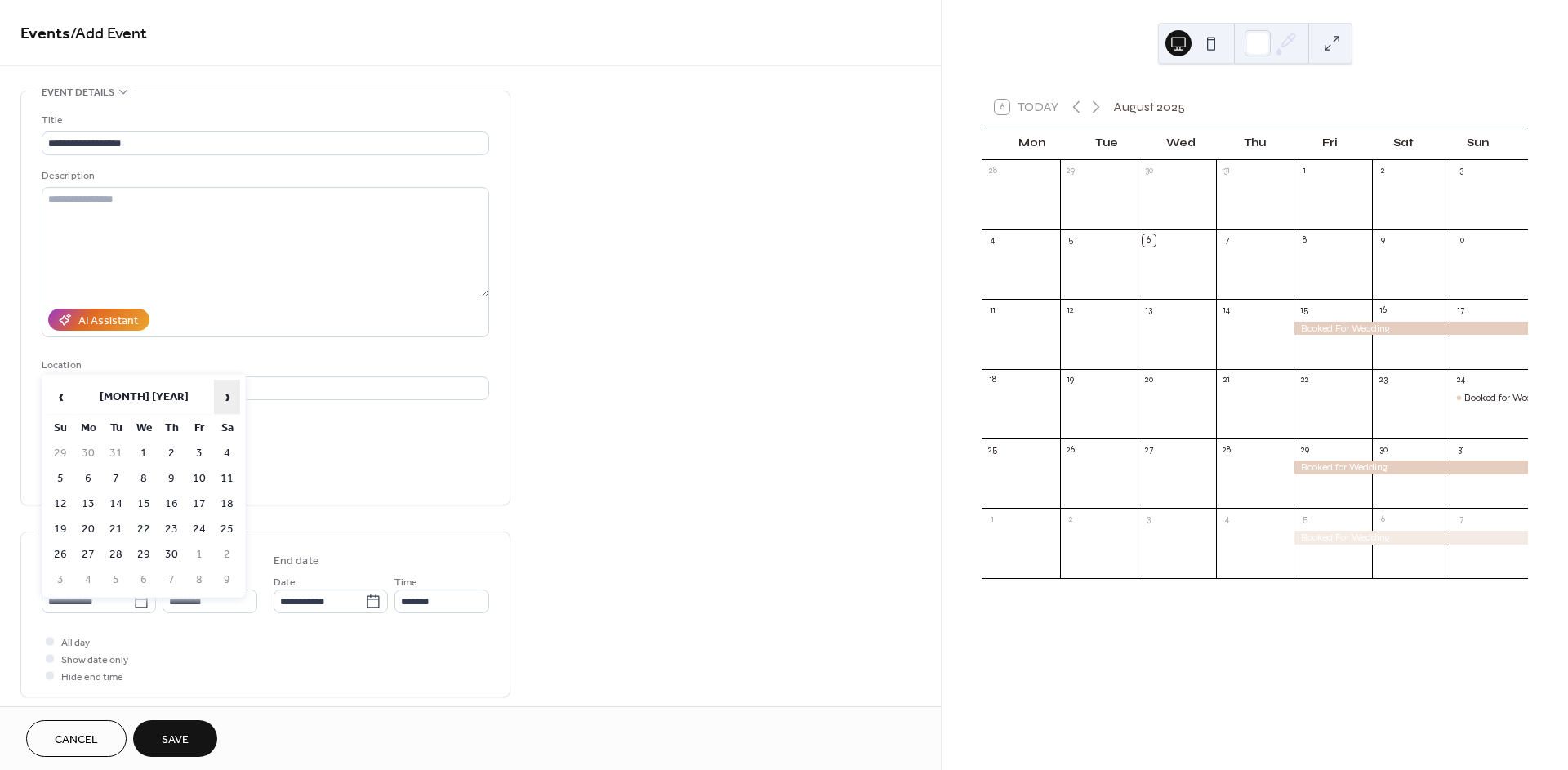 click on "›" at bounding box center [227, 397] 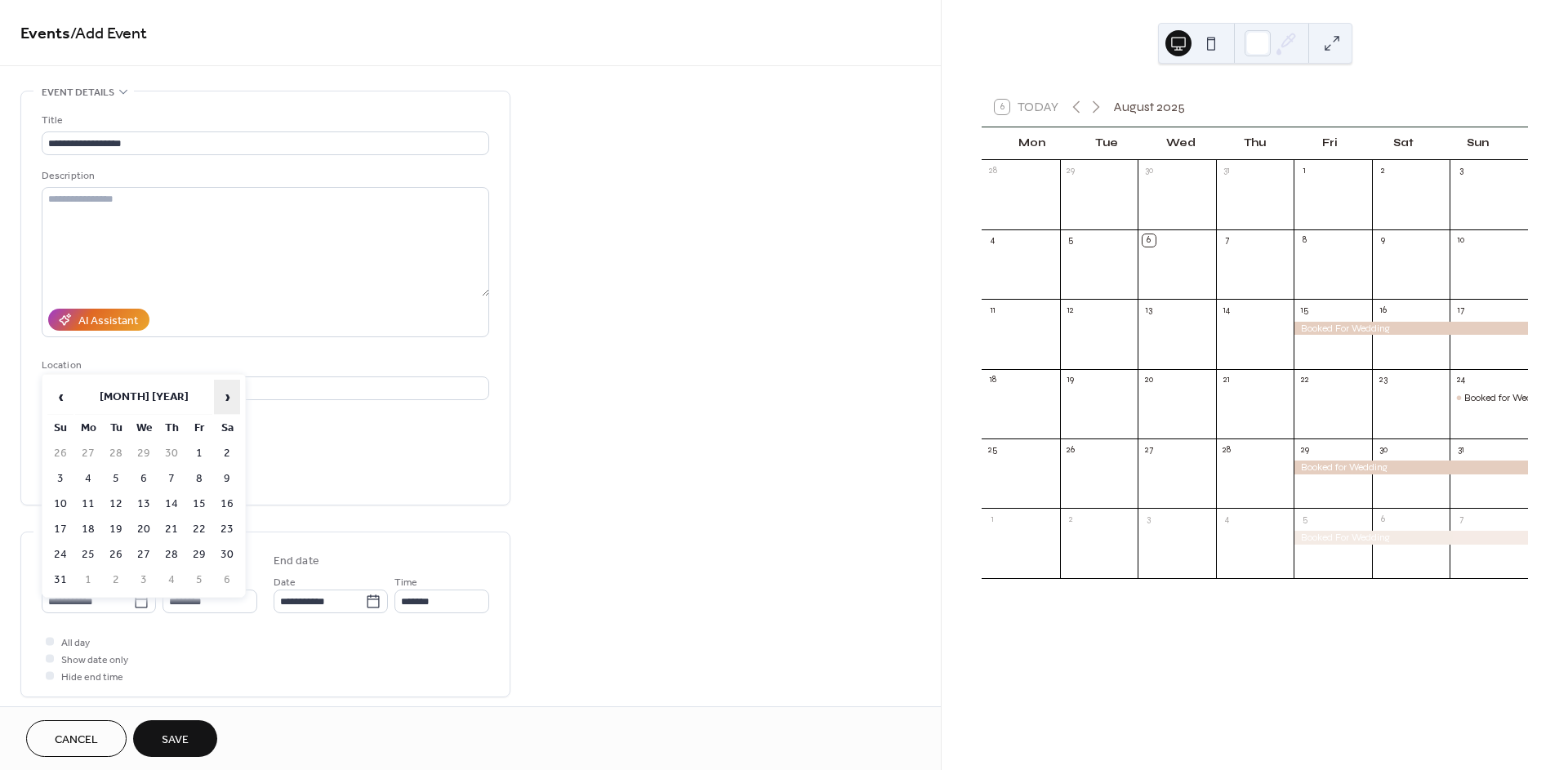 click on "›" at bounding box center [227, 397] 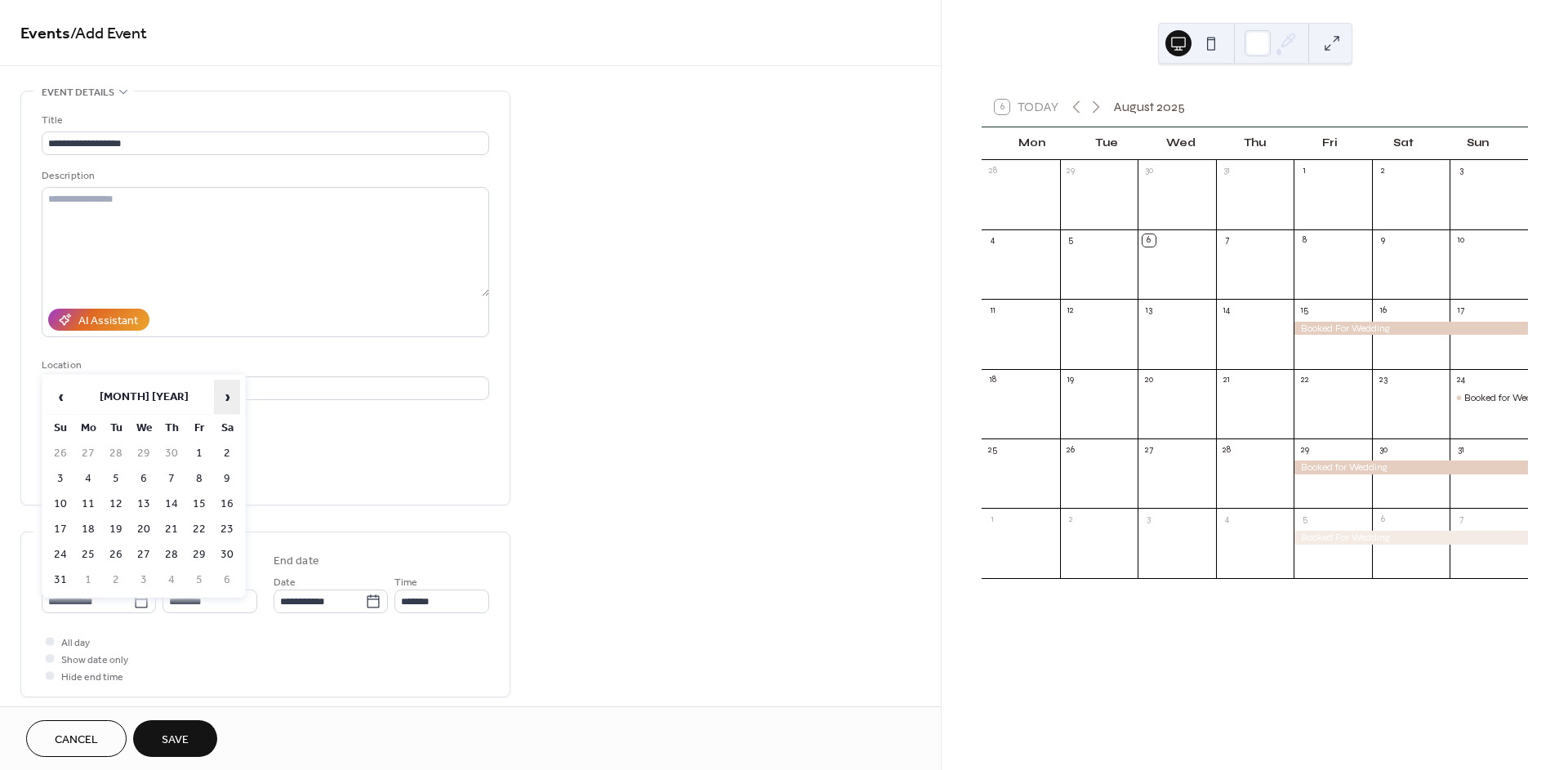 click on "›" at bounding box center (227, 397) 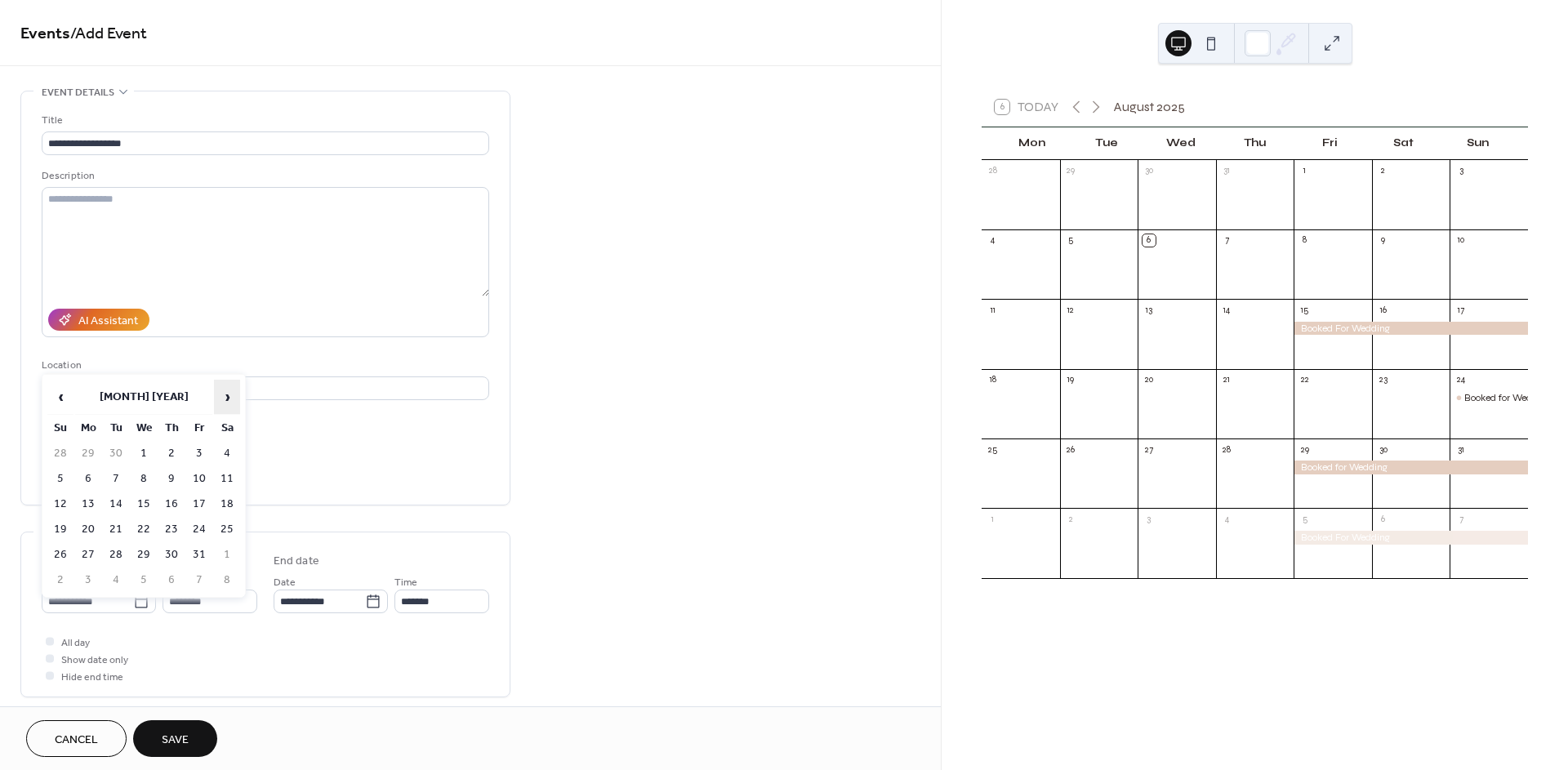 click on "›" at bounding box center [227, 397] 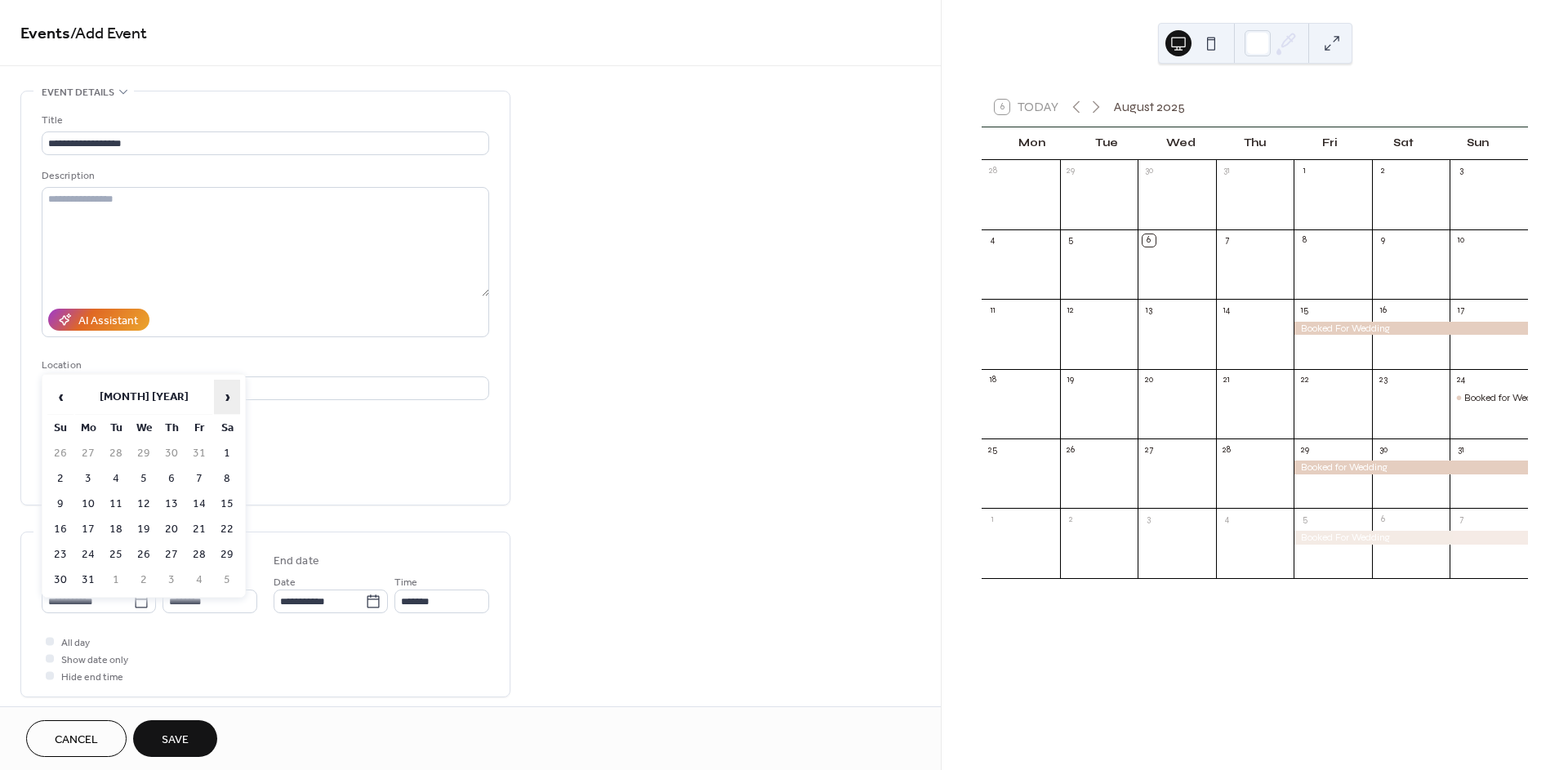 click on "›" at bounding box center (227, 397) 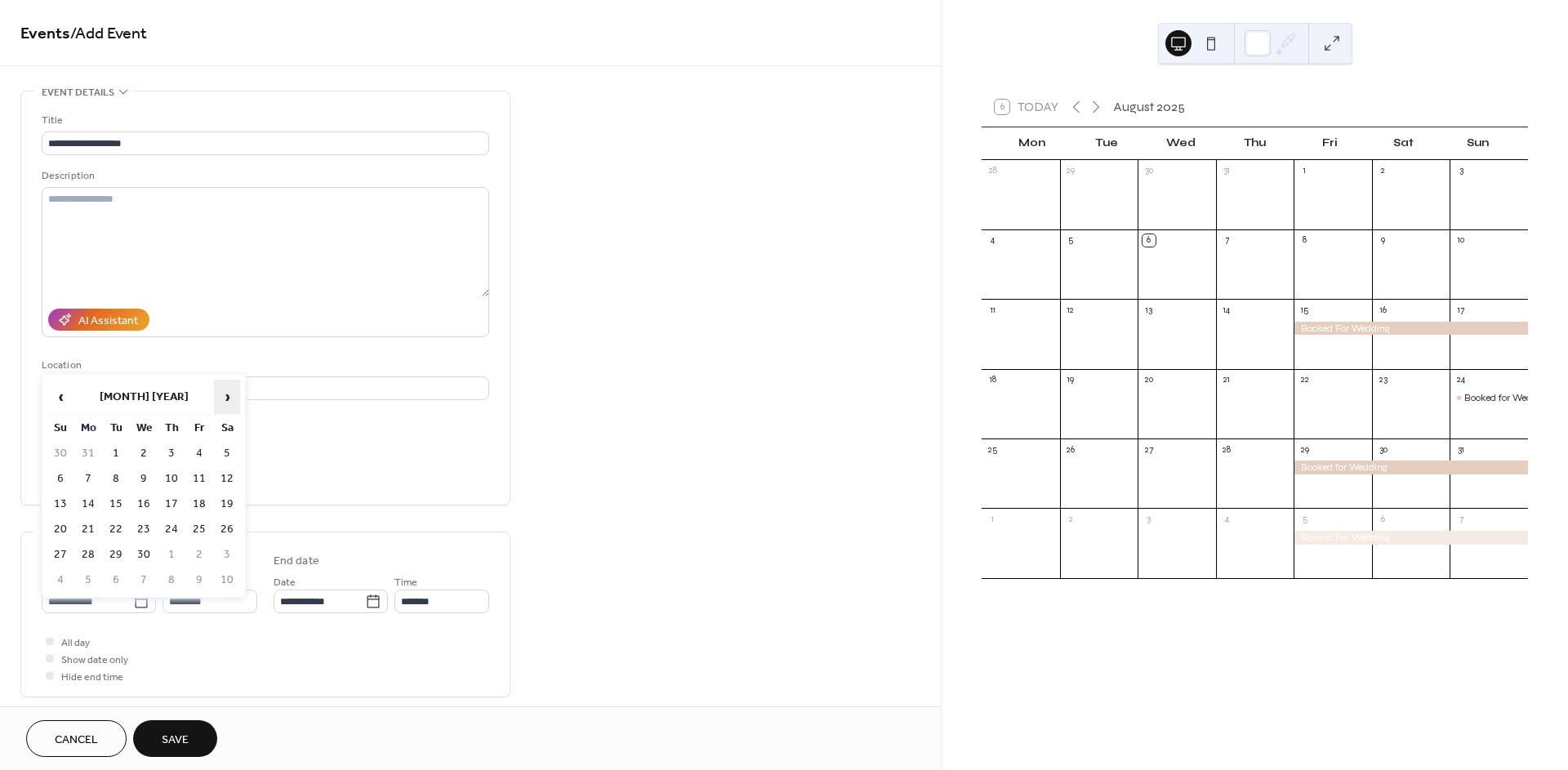 click on "›" at bounding box center (227, 397) 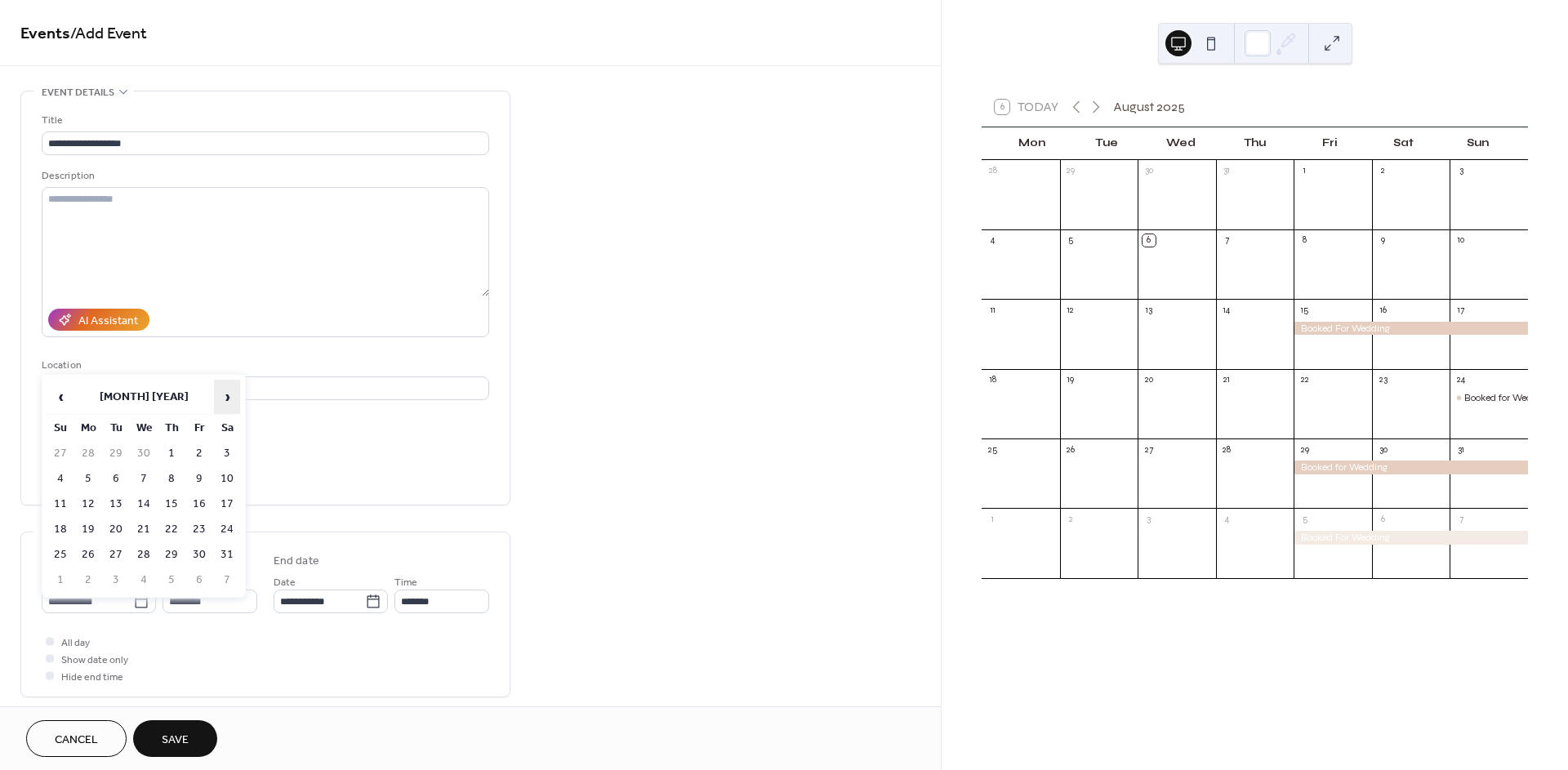 click on "›" at bounding box center (227, 397) 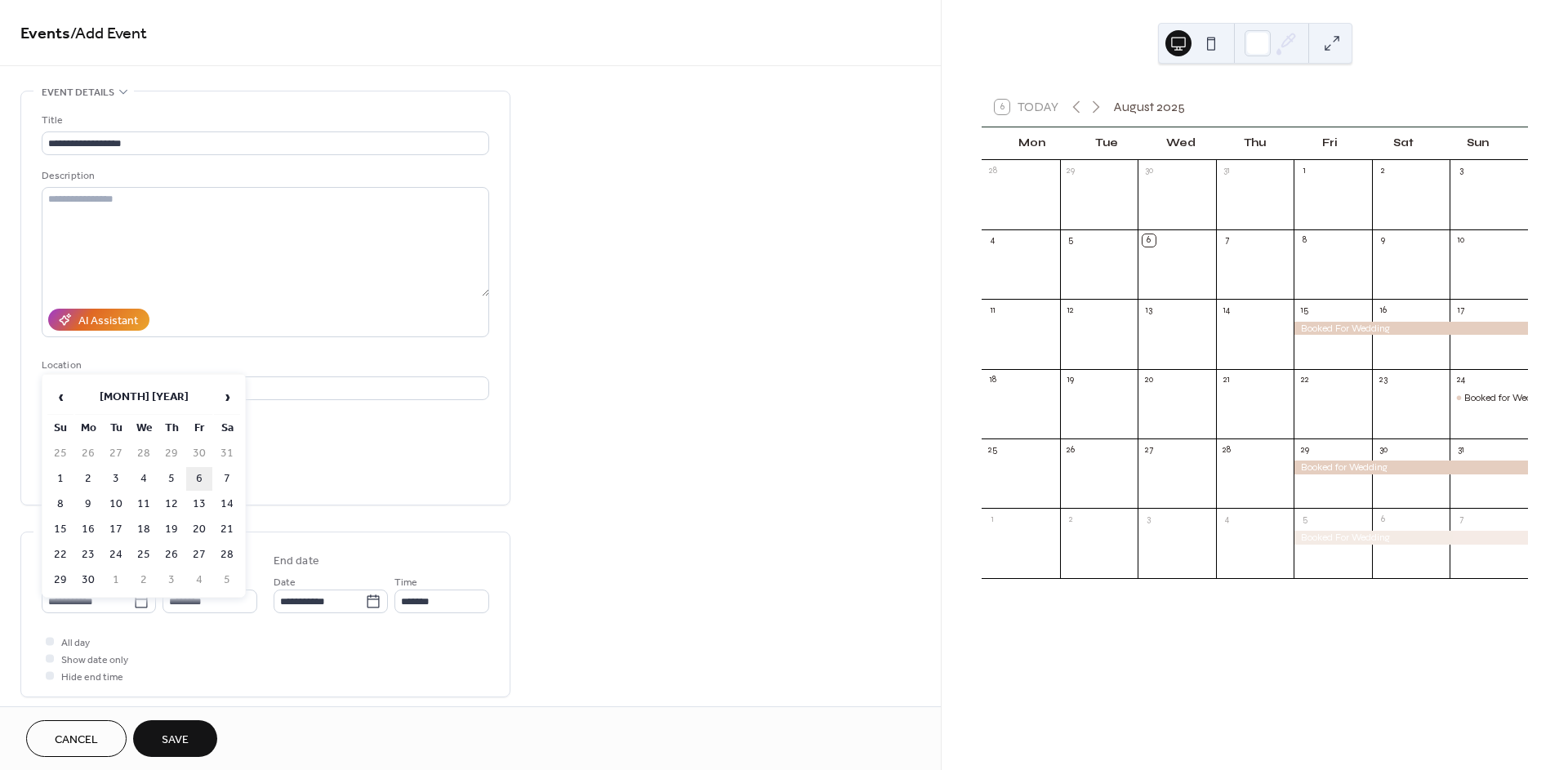 click on "6" at bounding box center [199, 478] 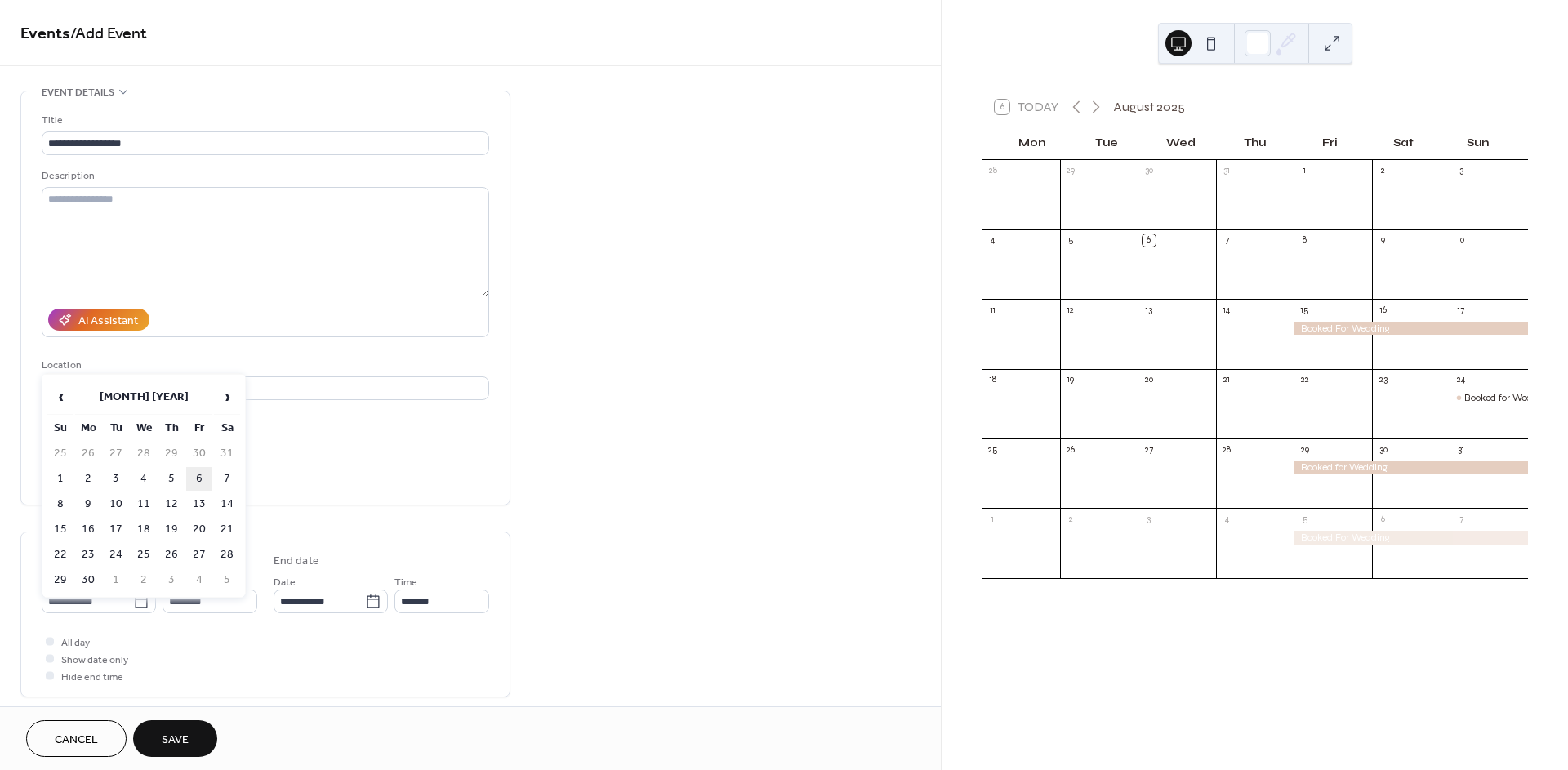 type on "**********" 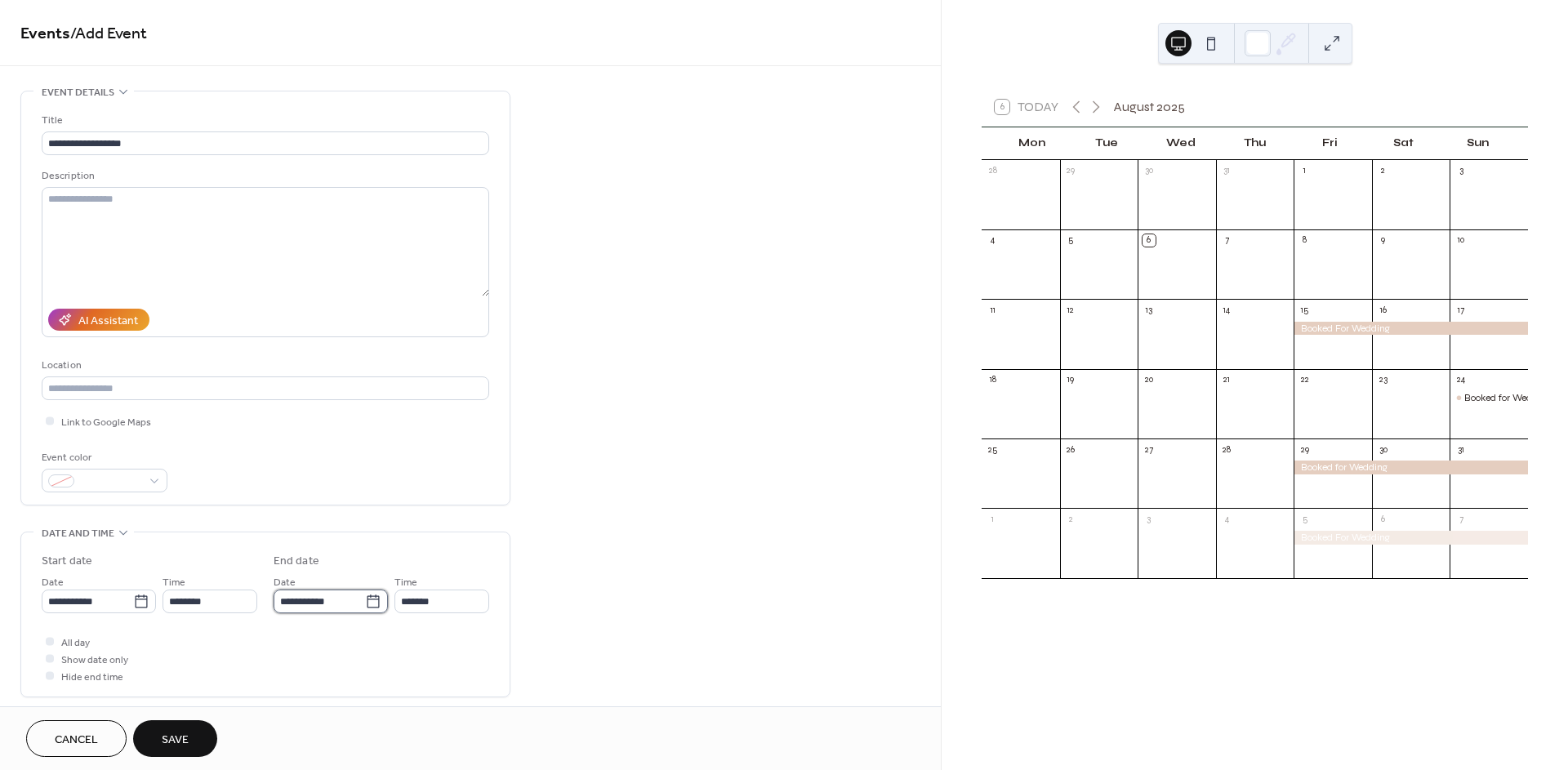 click on "**********" at bounding box center [319, 601] 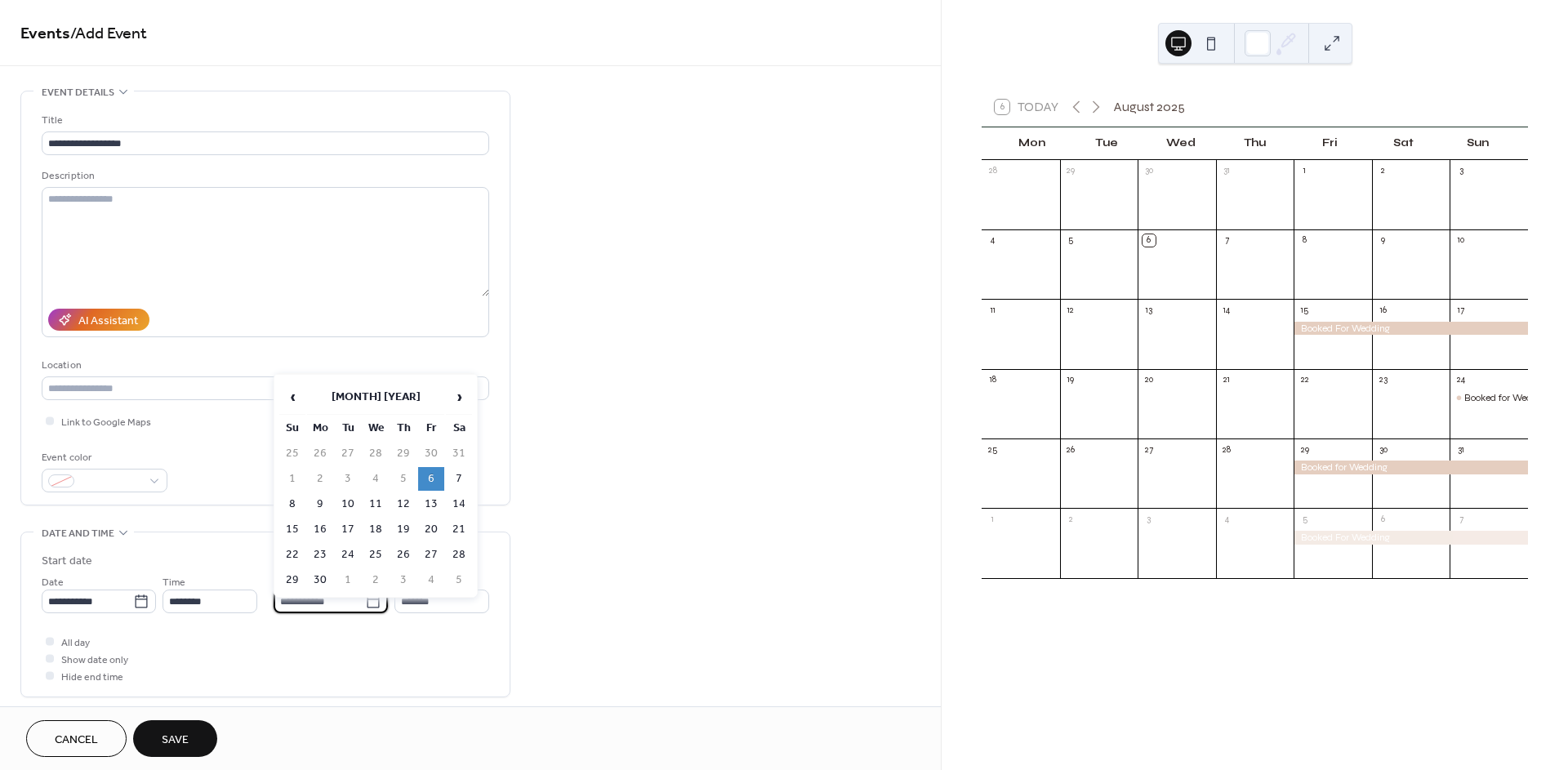 click on "8" at bounding box center (292, 504) 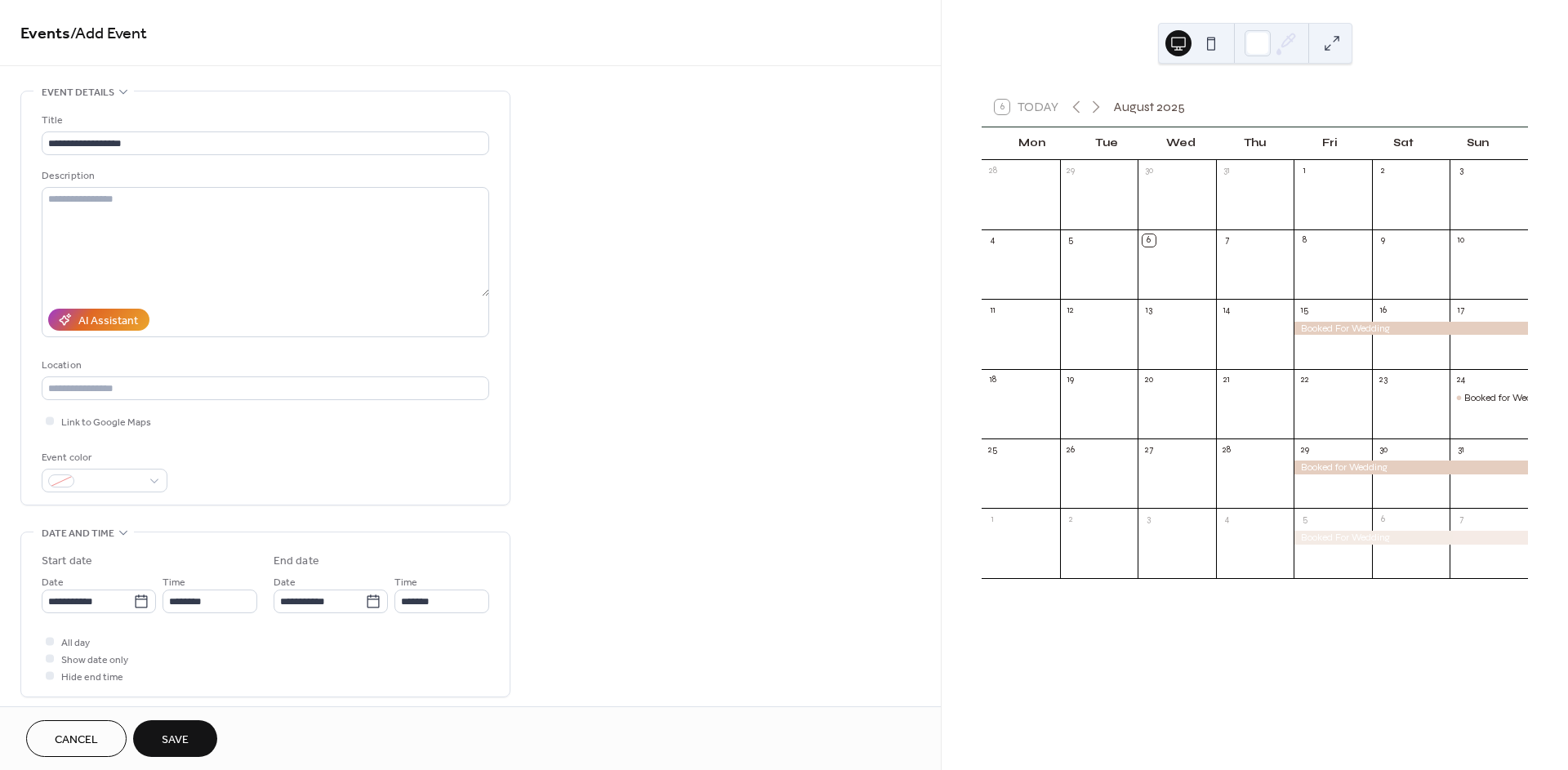 click on "**********" at bounding box center (265, 580) 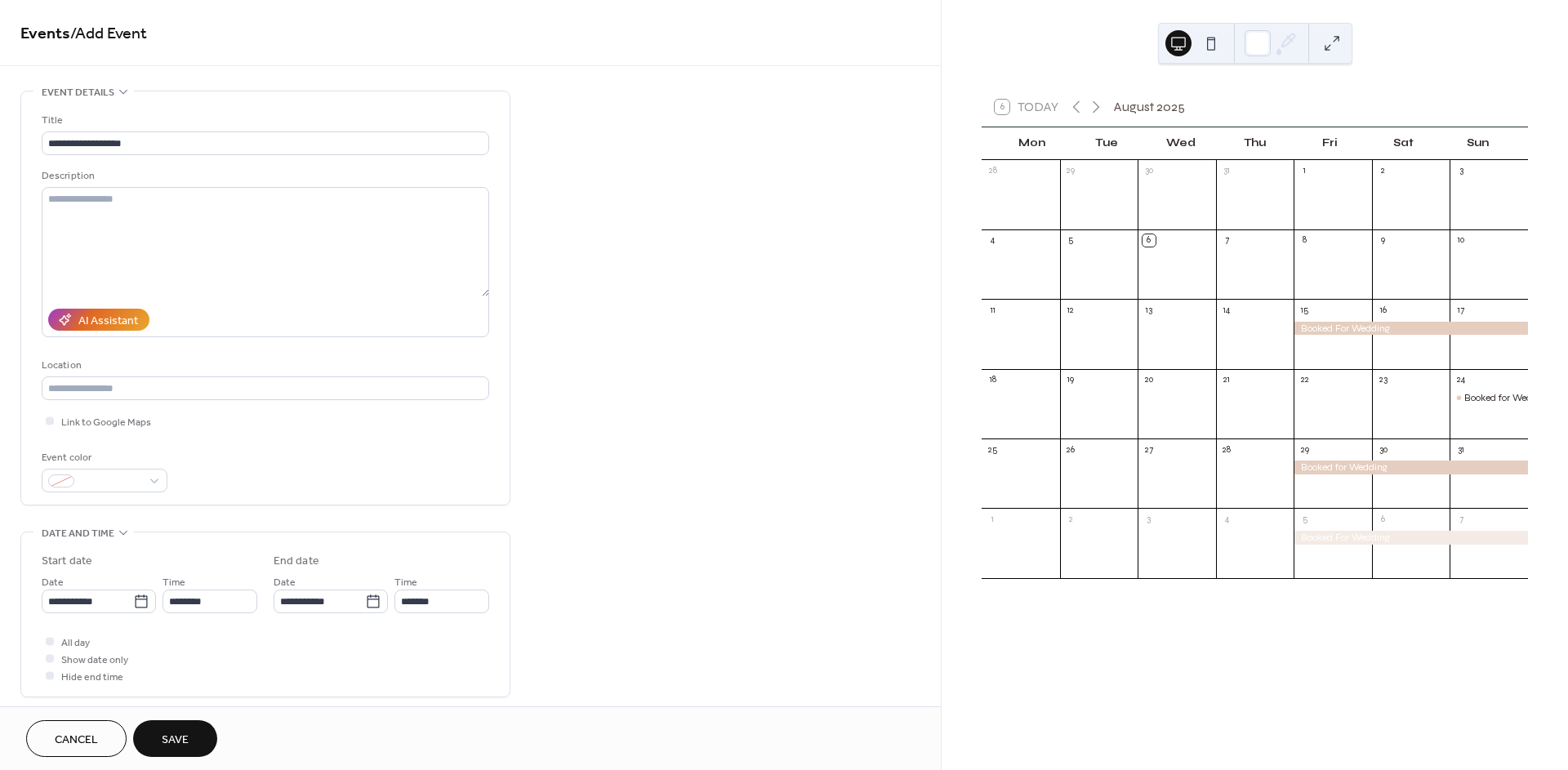 click on "Save" at bounding box center [175, 740] 